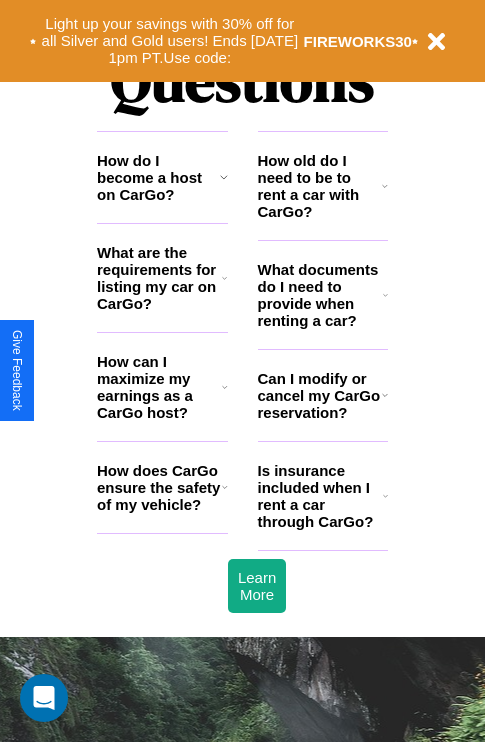 scroll, scrollTop: 2423, scrollLeft: 0, axis: vertical 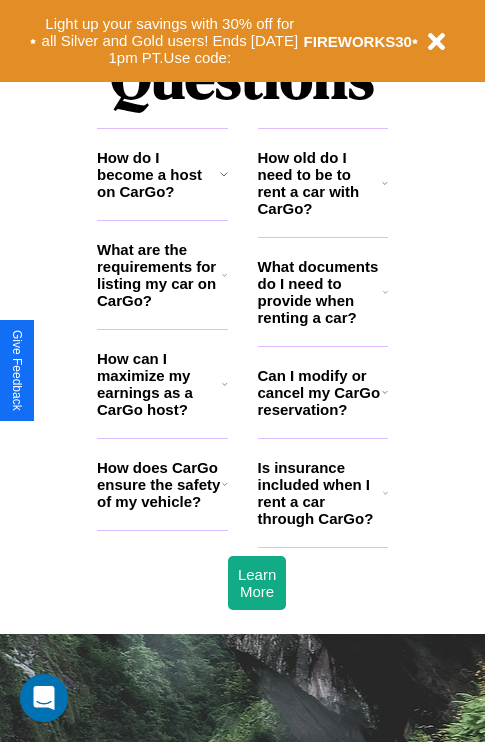 click on "How old do I need to be to rent a car with CarGo?" at bounding box center (320, 183) 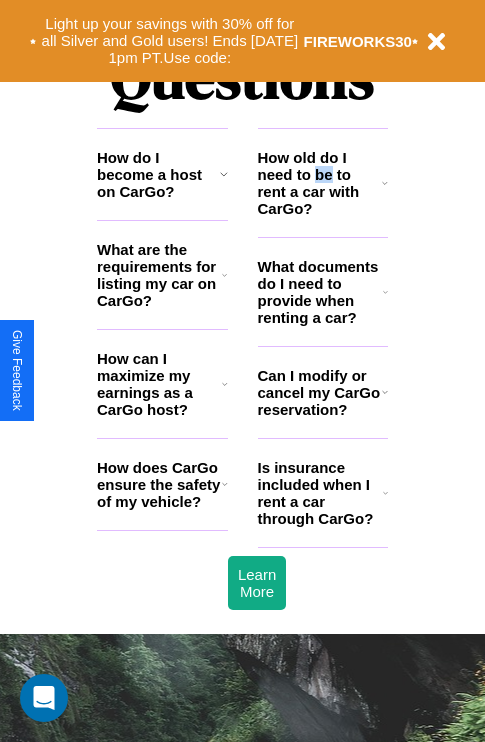 click on "How old do I need to be to rent a car with CarGo?" at bounding box center (320, 183) 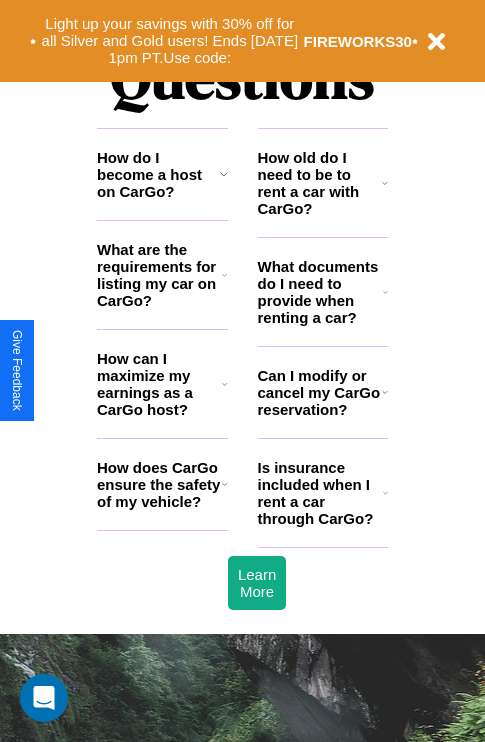 click on "Is insurance included when I rent a car through CarGo?" at bounding box center (320, 493) 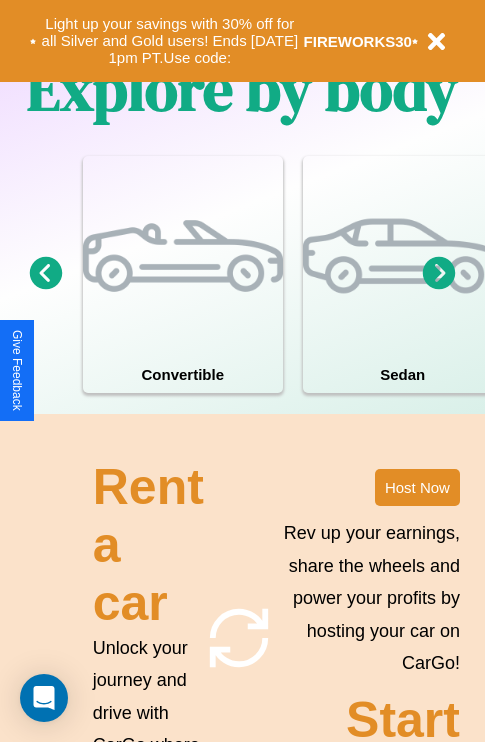 scroll, scrollTop: 1285, scrollLeft: 0, axis: vertical 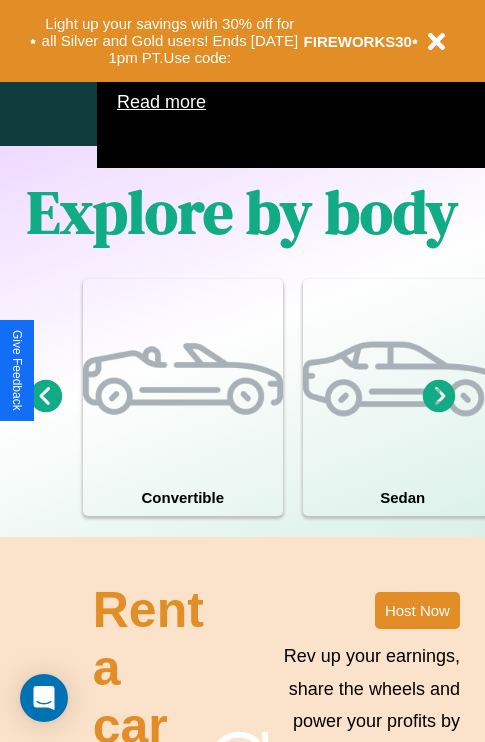 click 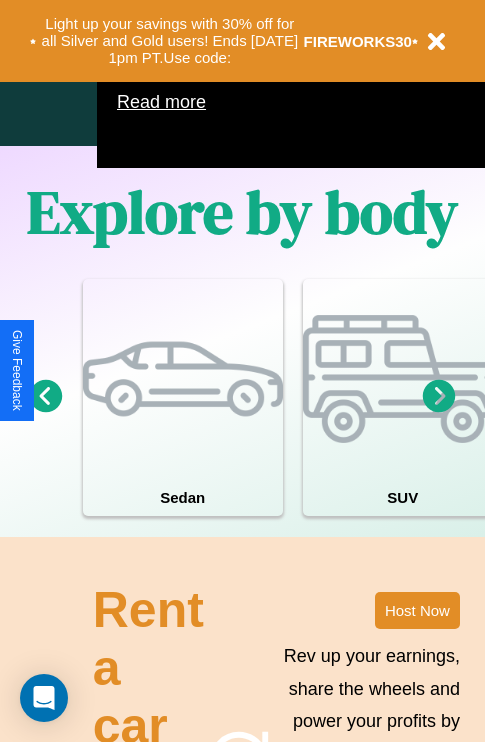click 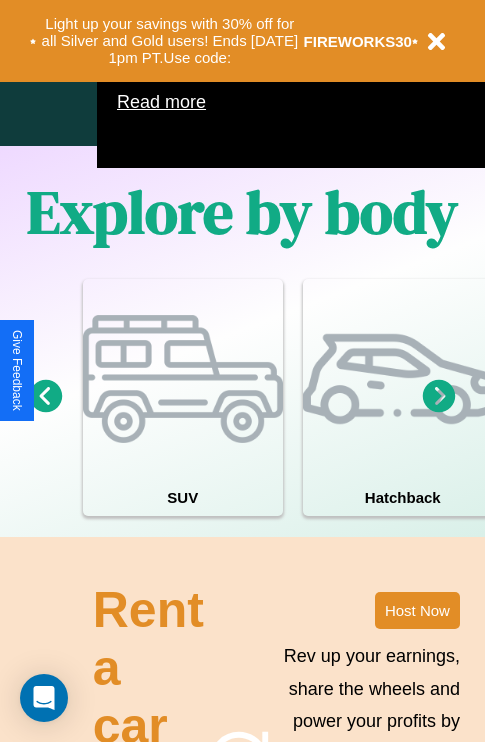 click 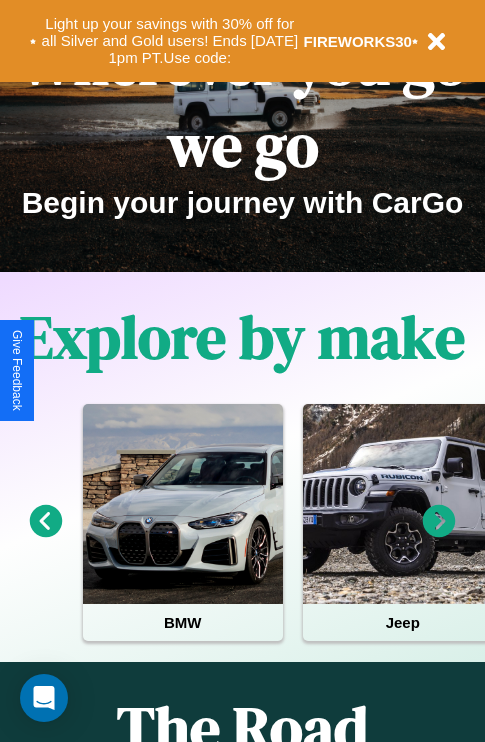 scroll, scrollTop: 0, scrollLeft: 0, axis: both 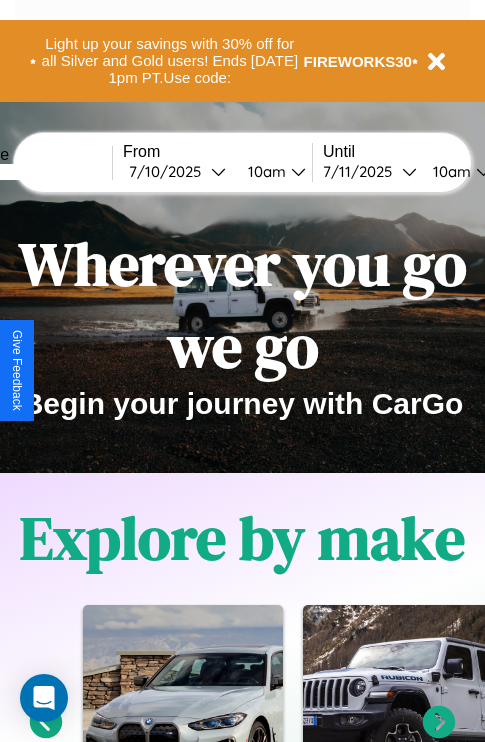 click at bounding box center (37, 172) 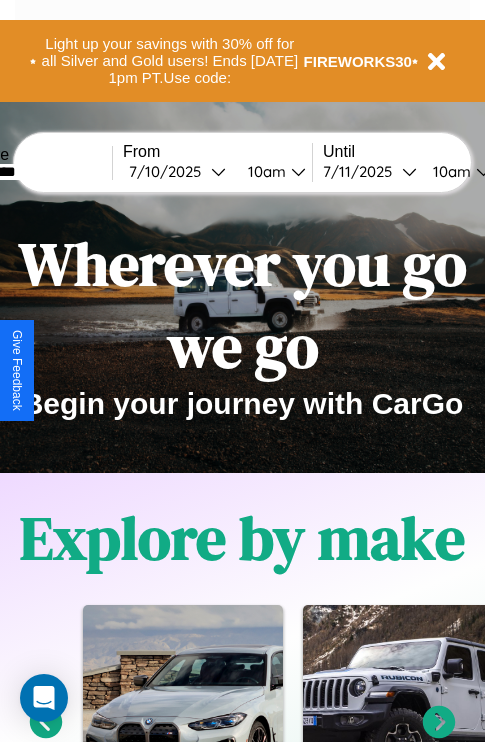 type on "*********" 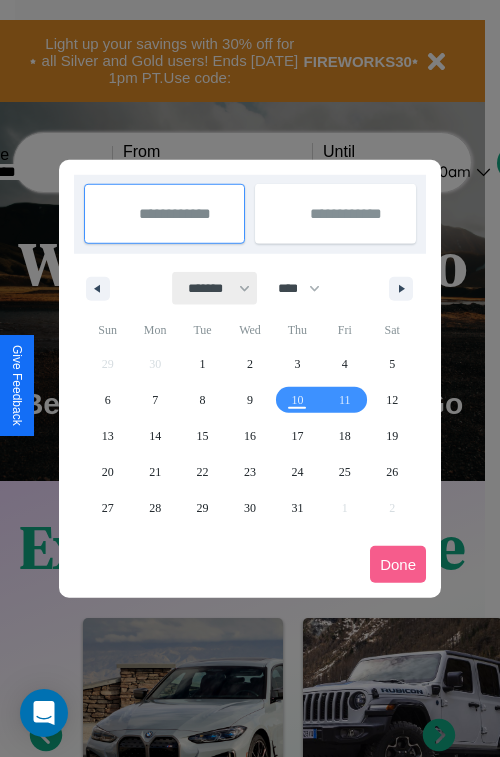 click on "******* ******** ***** ***** *** **** **** ****** ********* ******* ******** ********" at bounding box center [215, 288] 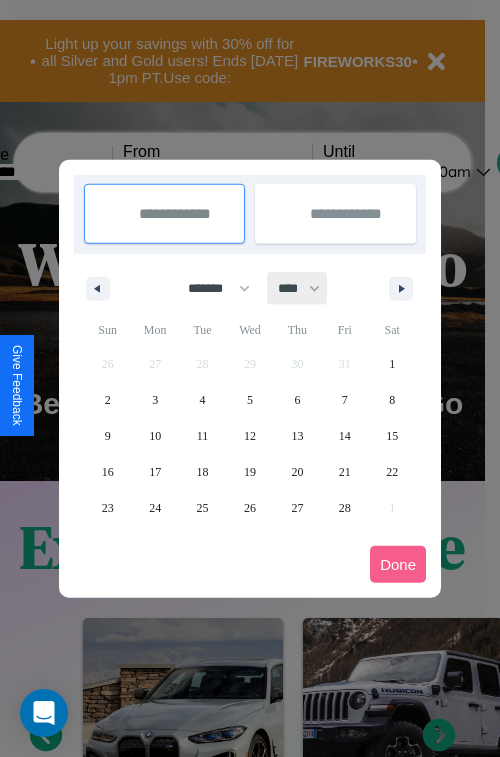 click on "**** **** **** **** **** **** **** **** **** **** **** **** **** **** **** **** **** **** **** **** **** **** **** **** **** **** **** **** **** **** **** **** **** **** **** **** **** **** **** **** **** **** **** **** **** **** **** **** **** **** **** **** **** **** **** **** **** **** **** **** **** **** **** **** **** **** **** **** **** **** **** **** **** **** **** **** **** **** **** **** **** **** **** **** **** **** **** **** **** **** **** **** **** **** **** **** **** **** **** **** **** **** **** **** **** **** **** **** **** **** **** **** **** **** **** **** **** **** **** **** ****" at bounding box center [298, 288] 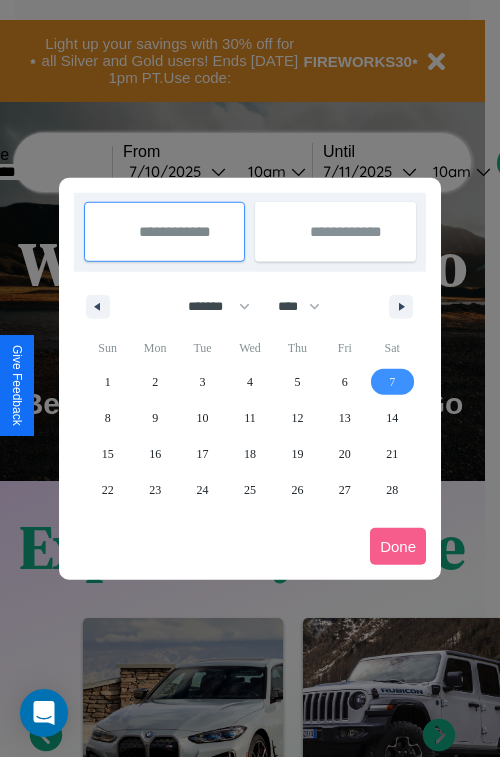 click on "7" at bounding box center [392, 382] 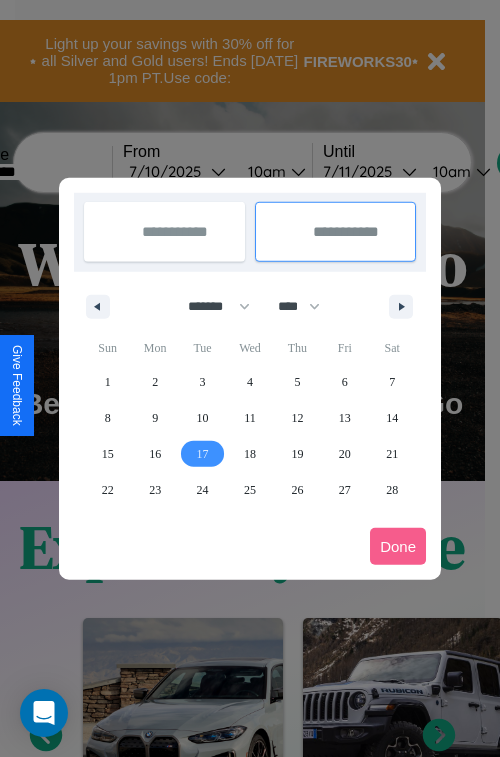 click on "17" at bounding box center (203, 454) 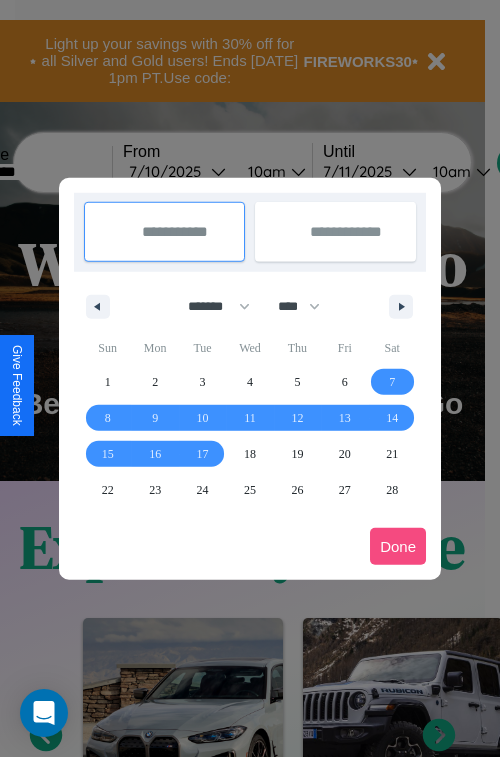 click on "Done" at bounding box center (398, 546) 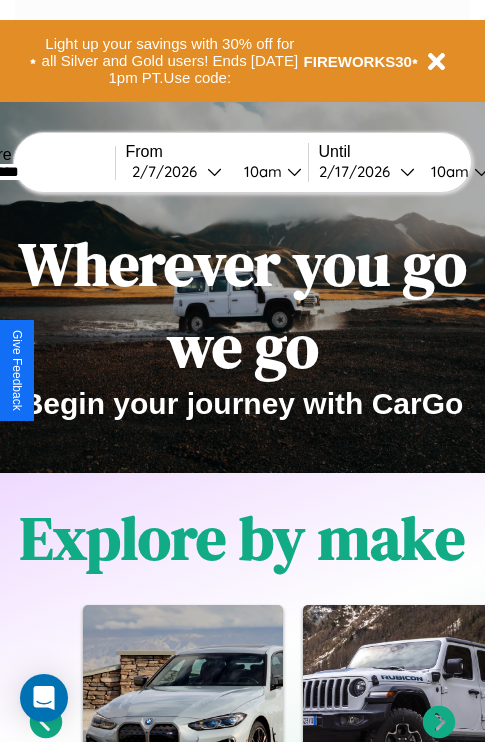 scroll, scrollTop: 0, scrollLeft: 71, axis: horizontal 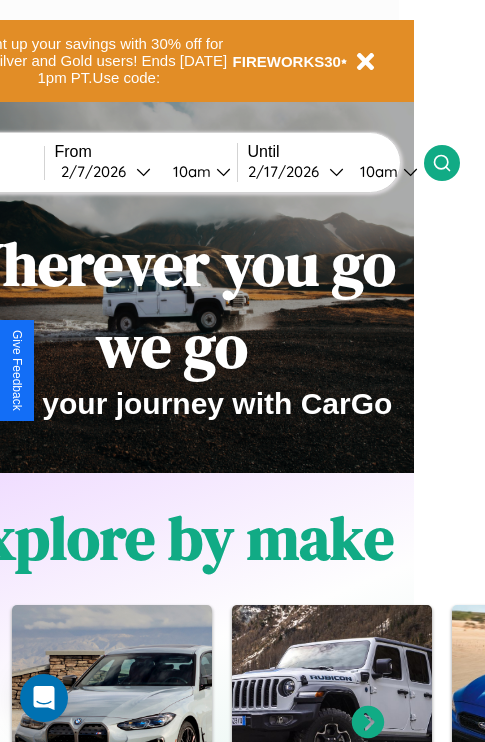 click 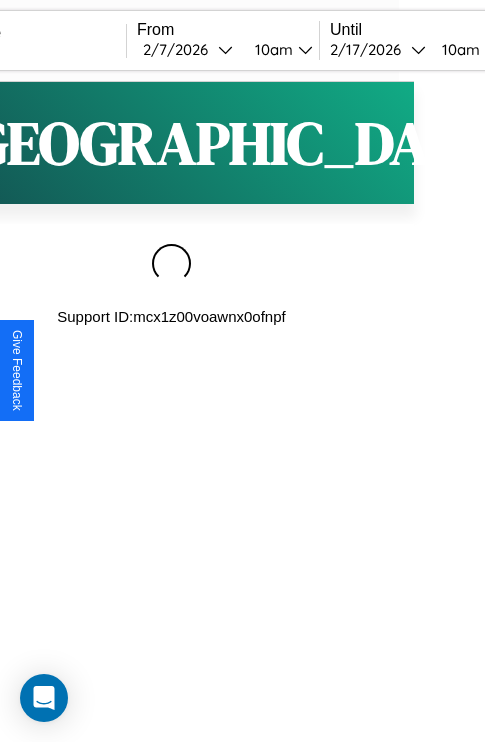 scroll, scrollTop: 0, scrollLeft: 0, axis: both 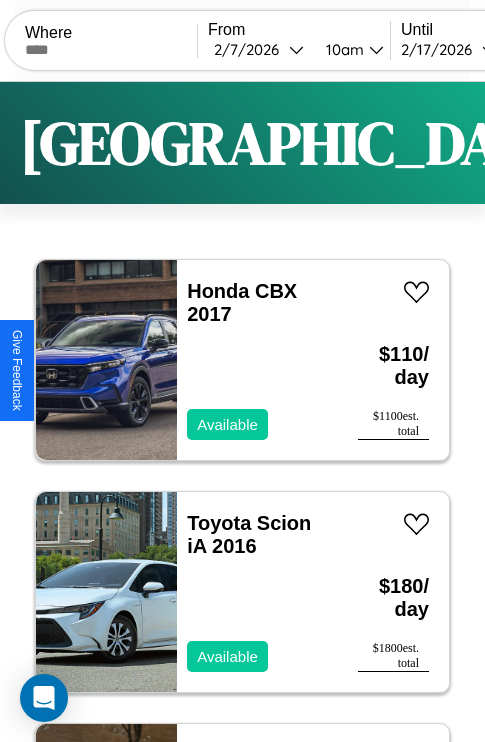 click on "Filters" at bounding box center [640, 143] 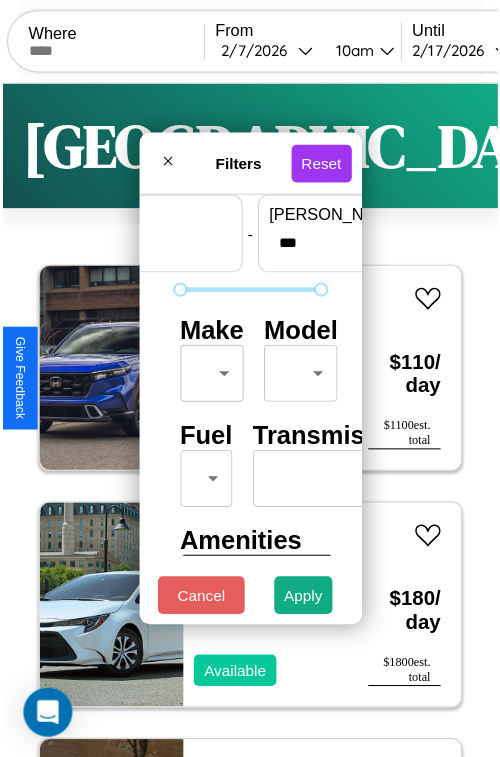 scroll, scrollTop: 59, scrollLeft: 0, axis: vertical 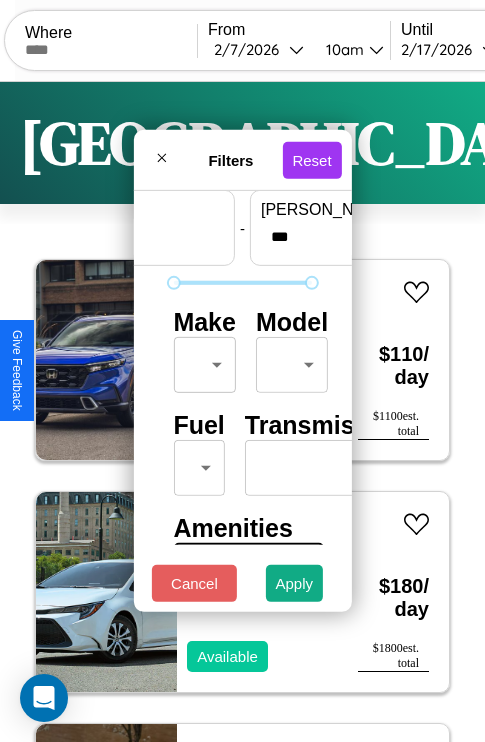 click on "CarGo Where From [DATE] 10am Until [DATE] 10am Become a Host Login Sign Up Barcelona Filters 135  cars in this area These cars can be picked up in this city. Honda   CBX   2017 Available $ 110  / day $ 1100  est. total Toyota   Scion iA   2016 Available $ 180  / day $ 1800  est. total Infiniti   FX50   2014 Available $ 40  / day $ 400  est. total Hyundai   Ioniq 5 N   2020 Unavailable $ 170  / day $ 1700  est. total Lamborghini   Huracan   2022 Available $ 100  / day $ 1000  est. total Nissan   Xterra   2014 Available $ 60  / day $ 600  est. total Infiniti   M56   2016 Available $ 130  / day $ 1300  est. total Bentley   Bentley Trailers & Custom Coaches   2020 Available $ 190  / day $ 1900  est. total Toyota   MR2   2024 Available $ 100  / day $ 1000  est. total Chevrolet   Corsica   2018 Available $ 40  / day $ 400  est. total Alfa Romeo   8C Competizione Spider   2020 Available $ 100  / day $ 1000  est. total Mercedes   C-Class   2018 Unavailable $ 190  / day $ 1900  est. total Fiat   500e   $" at bounding box center (242, 412) 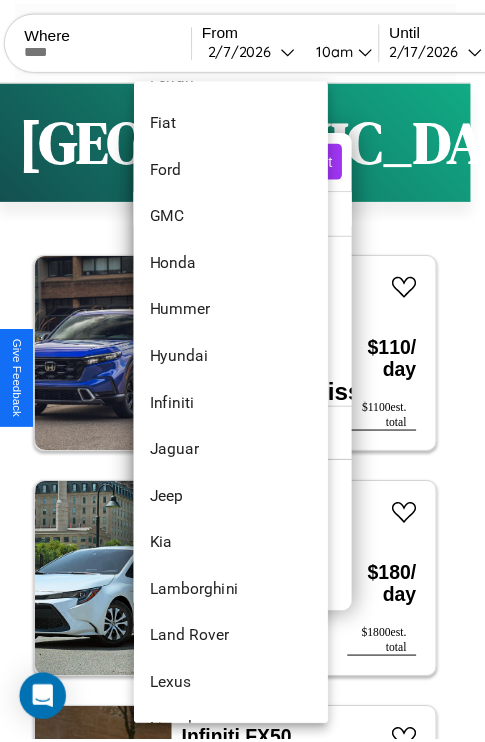scroll, scrollTop: 614, scrollLeft: 0, axis: vertical 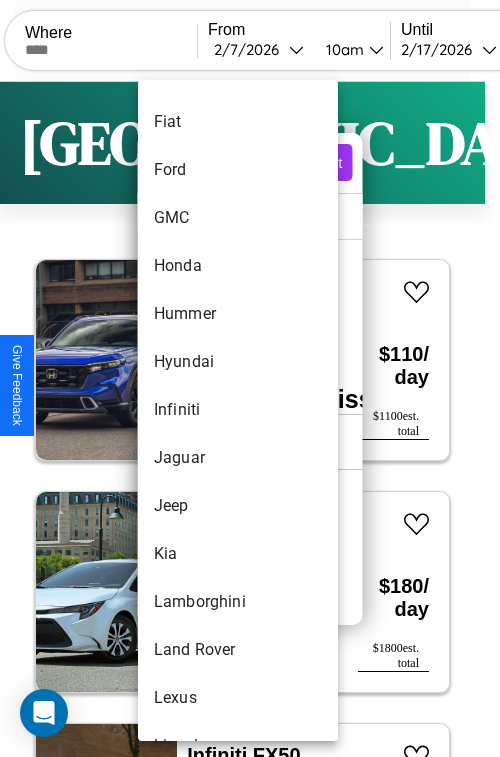 click on "Infiniti" at bounding box center [238, 410] 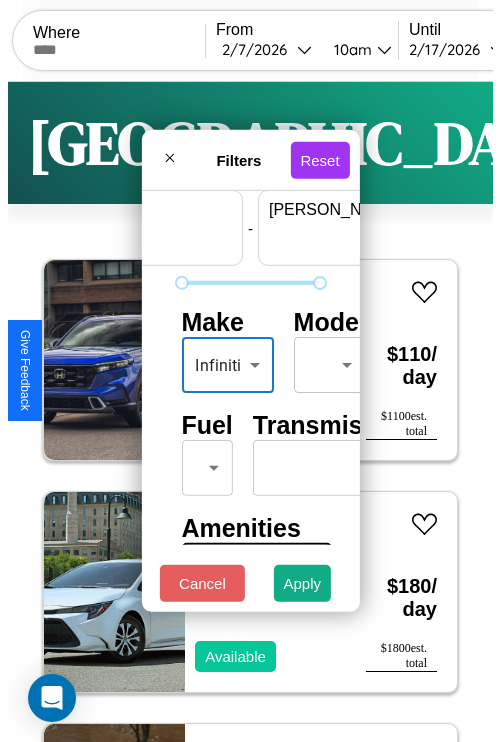 scroll, scrollTop: 59, scrollLeft: 124, axis: both 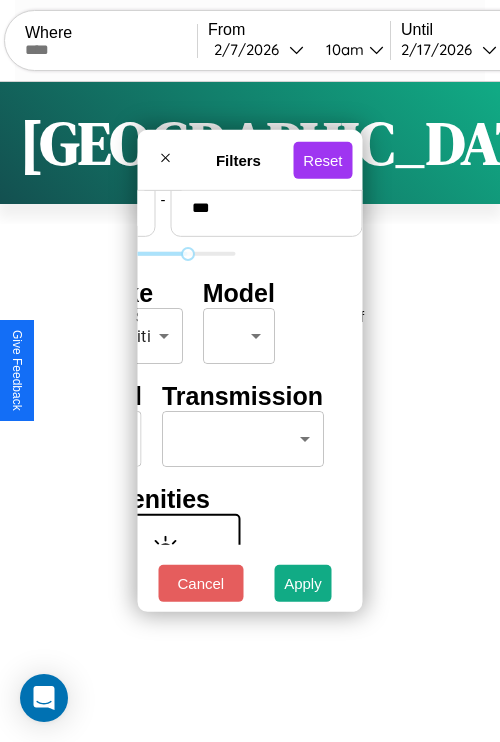 type on "***" 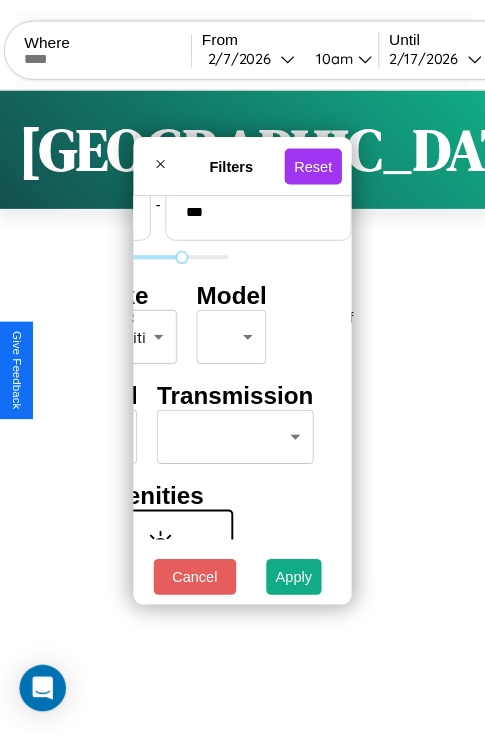 scroll, scrollTop: 59, scrollLeft: 0, axis: vertical 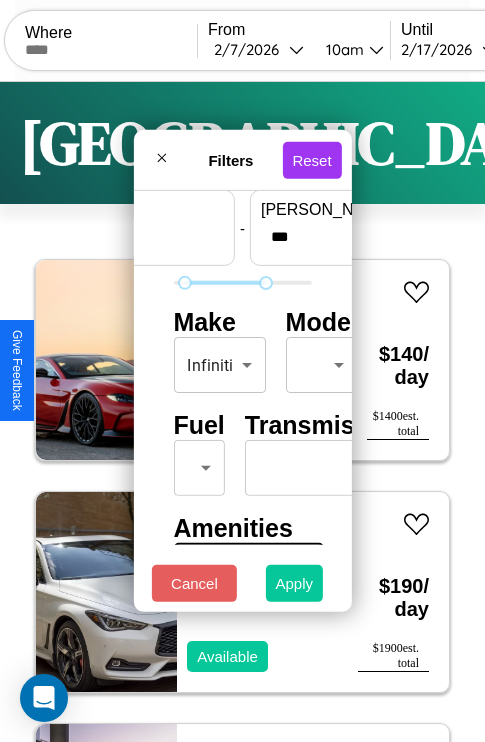 type on "**" 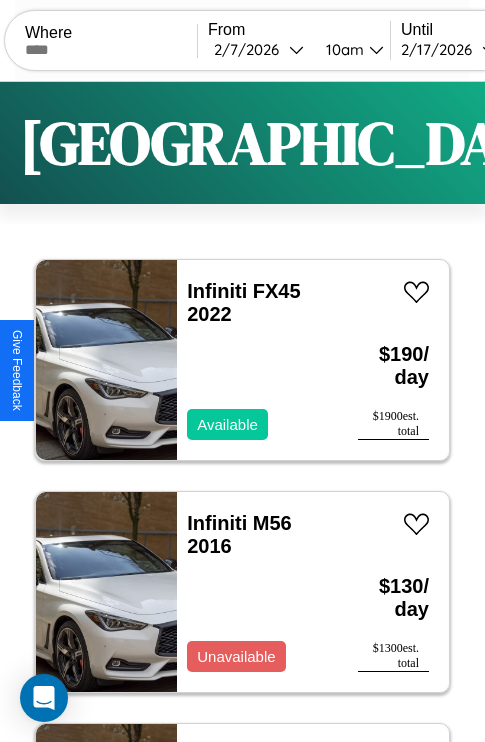 scroll, scrollTop: 95, scrollLeft: 0, axis: vertical 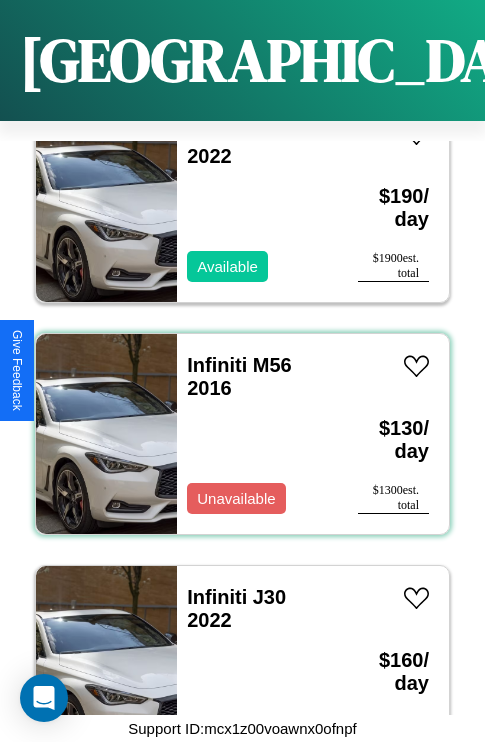 click on "Infiniti   M56   2016 Unavailable" at bounding box center [257, 434] 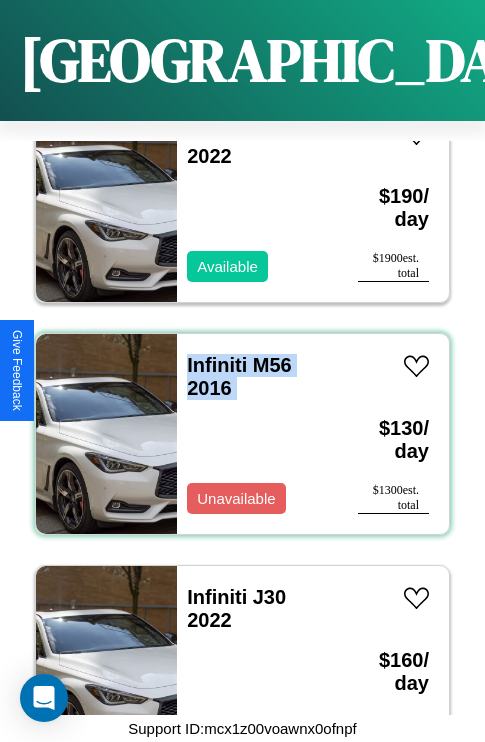 click on "Infiniti   M56   2016 Unavailable" at bounding box center (257, 434) 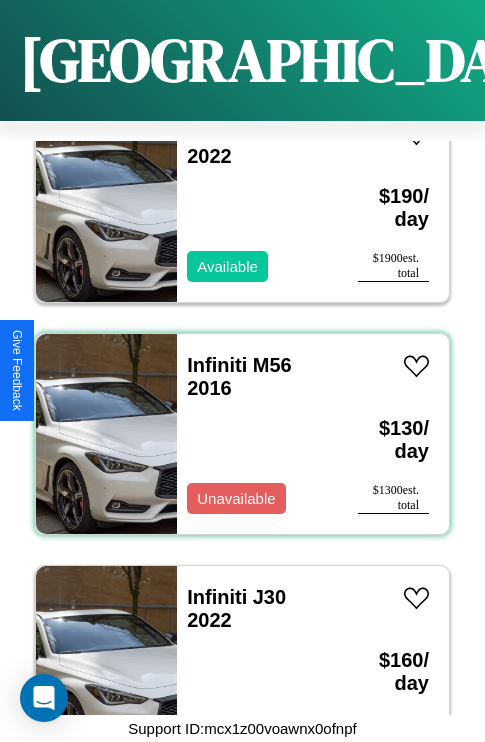 click on "Infiniti   M56   2016 Unavailable" at bounding box center (257, 434) 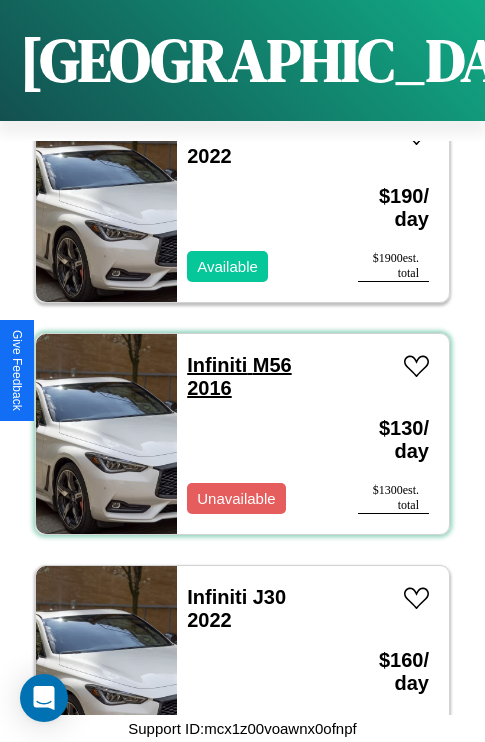 click on "Infiniti   M56   2016" at bounding box center (239, 376) 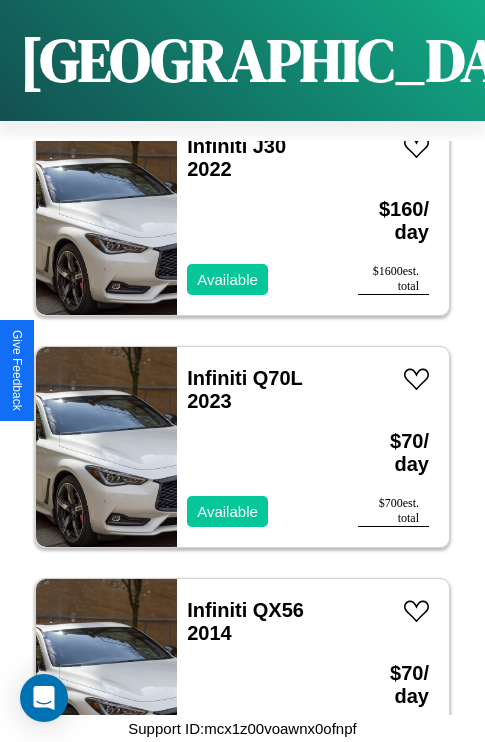 scroll, scrollTop: 539, scrollLeft: 0, axis: vertical 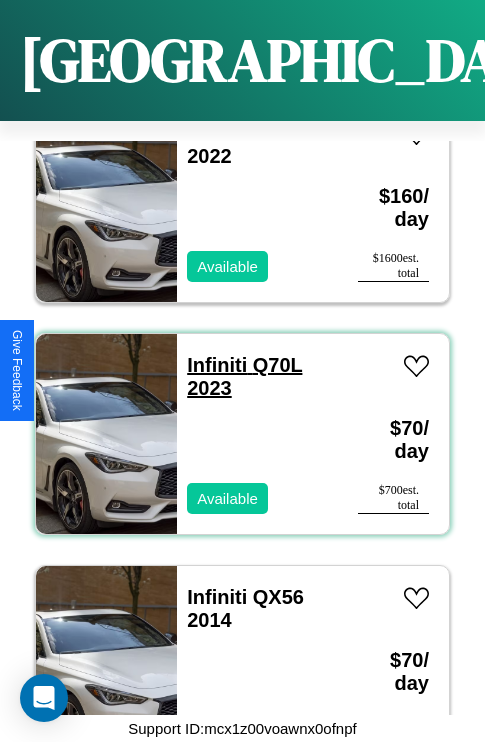 click on "Infiniti   Q70L   2023" at bounding box center (244, 376) 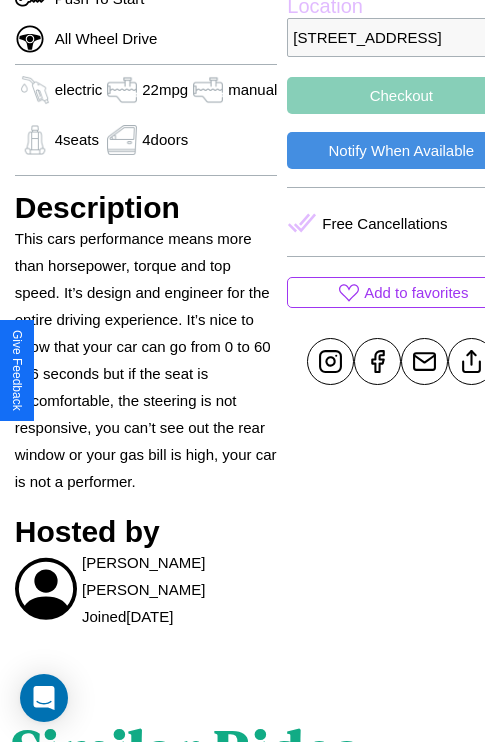 scroll, scrollTop: 674, scrollLeft: 60, axis: both 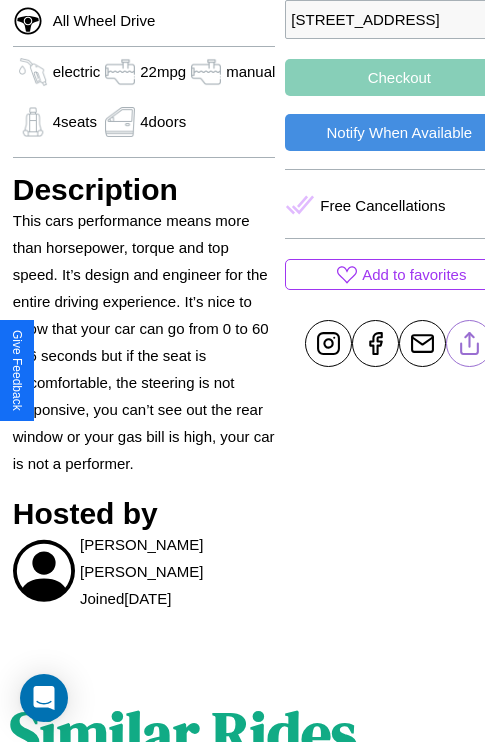 click 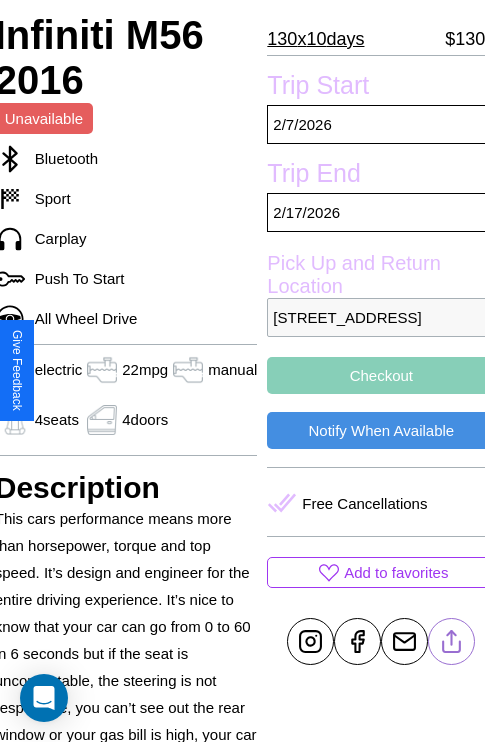 scroll, scrollTop: 336, scrollLeft: 80, axis: both 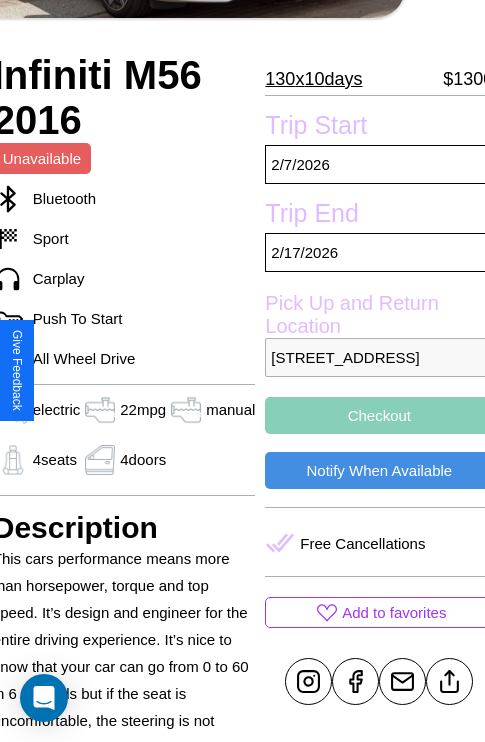 click on "9388 Market Street  Barcelona  16218 Spain" at bounding box center (379, 357) 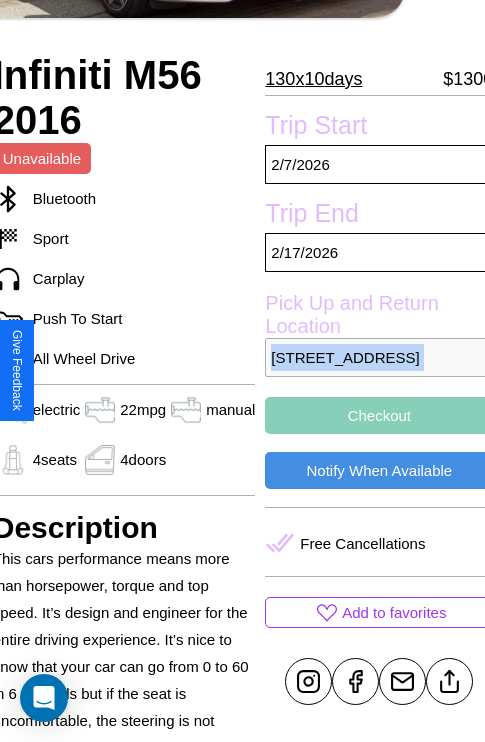 click on "9388 Market Street  Barcelona  16218 Spain" at bounding box center [379, 357] 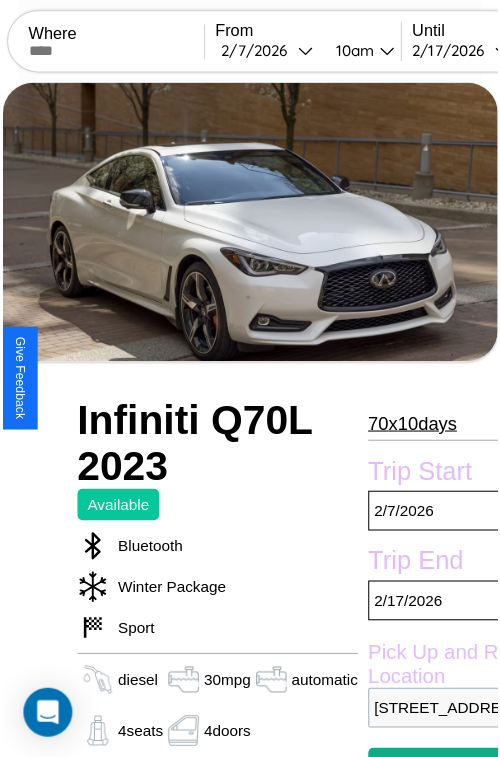 scroll, scrollTop: 130, scrollLeft: 88, axis: both 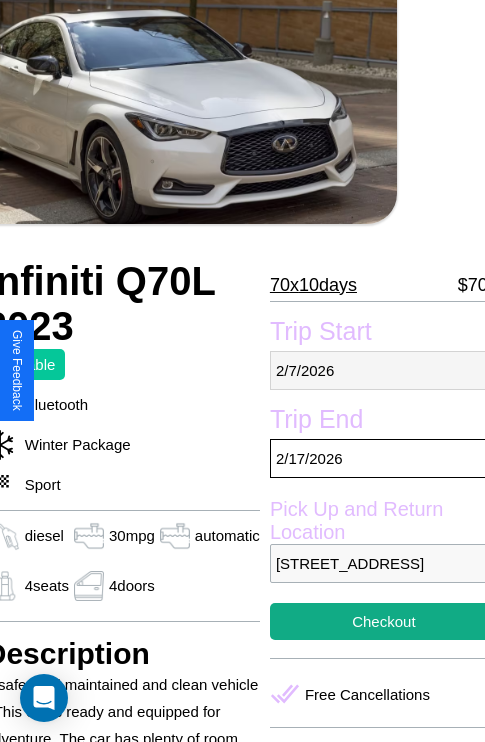 click on "2 / 7 / 2026" at bounding box center (384, 370) 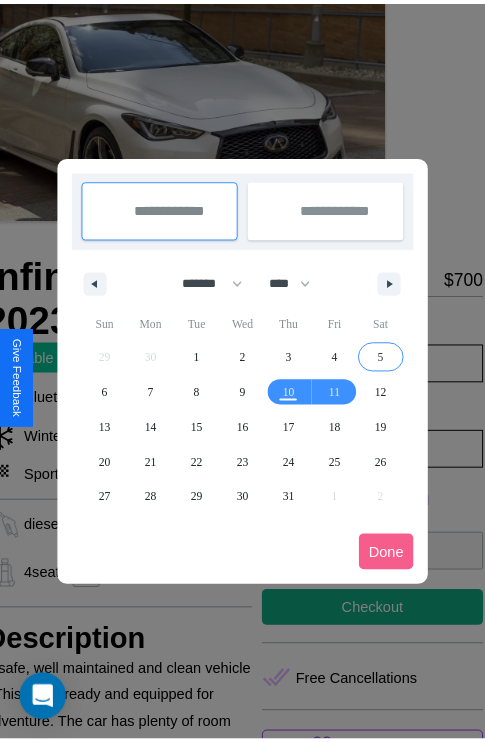 scroll, scrollTop: 0, scrollLeft: 88, axis: horizontal 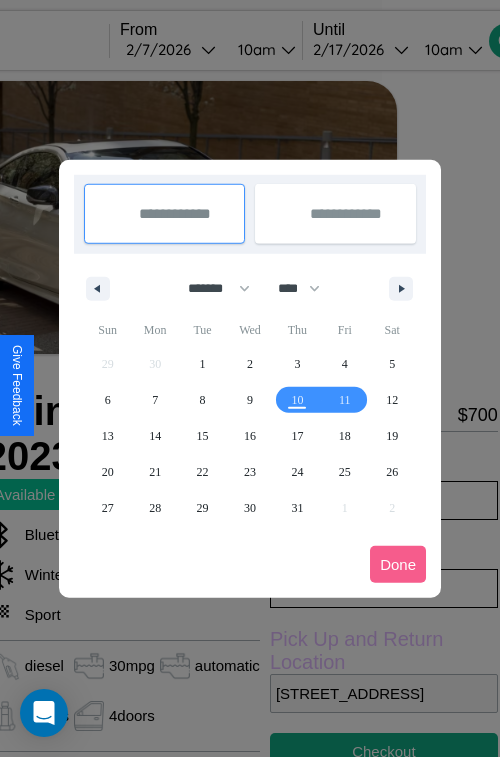 click at bounding box center [250, 378] 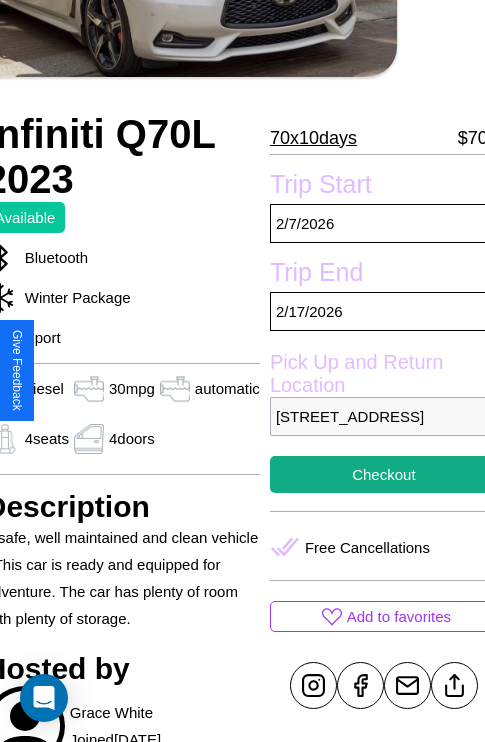 scroll, scrollTop: 336, scrollLeft: 88, axis: both 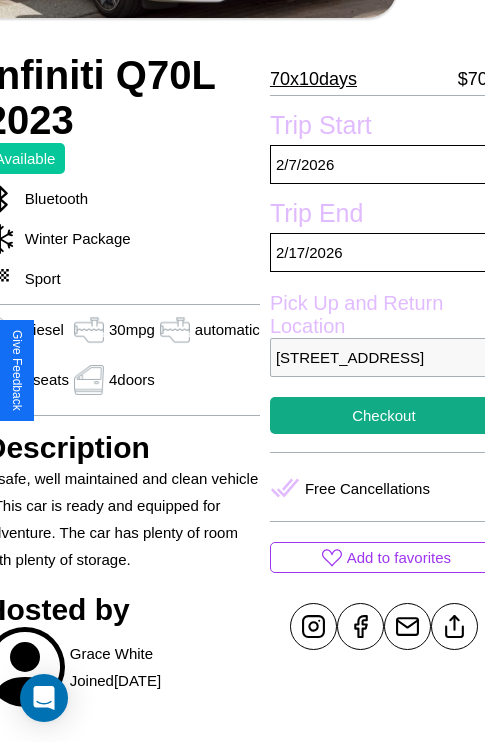 click on "5700 Main Street  Barcelona  82978 Spain" at bounding box center (384, 357) 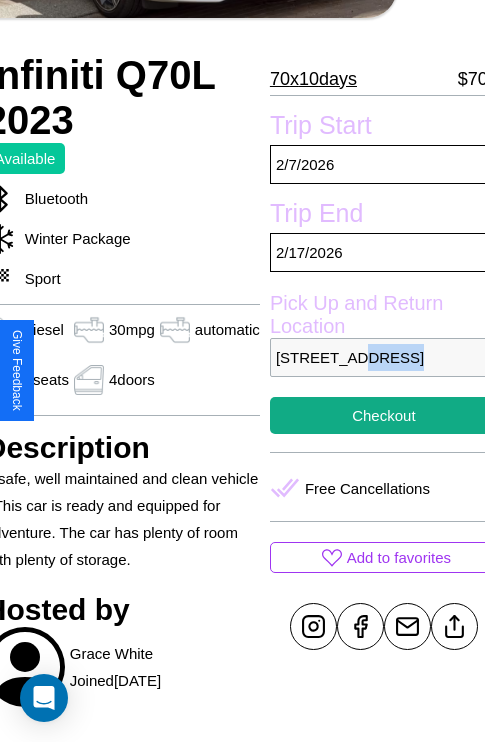 click on "5700 Main Street  Barcelona  82978 Spain" at bounding box center [384, 357] 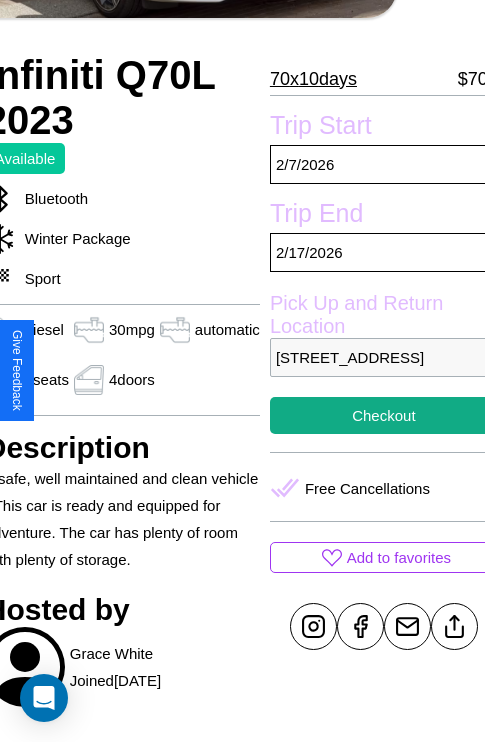click on "5700 Main Street  Barcelona  82978 Spain" at bounding box center (384, 357) 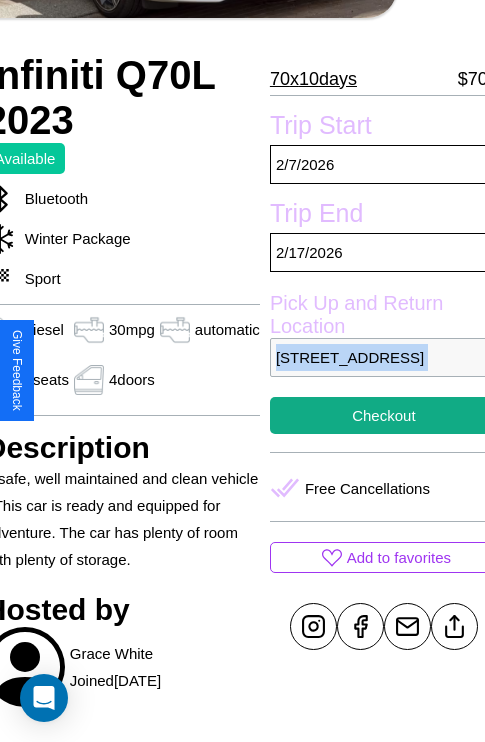 click on "5700 Main Street  Barcelona  82978 Spain" at bounding box center (384, 357) 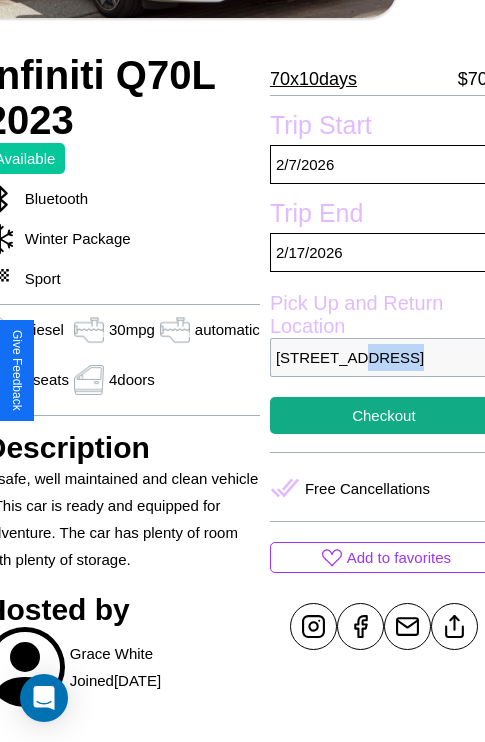 click on "5700 Main Street  Barcelona  82978 Spain" at bounding box center [384, 357] 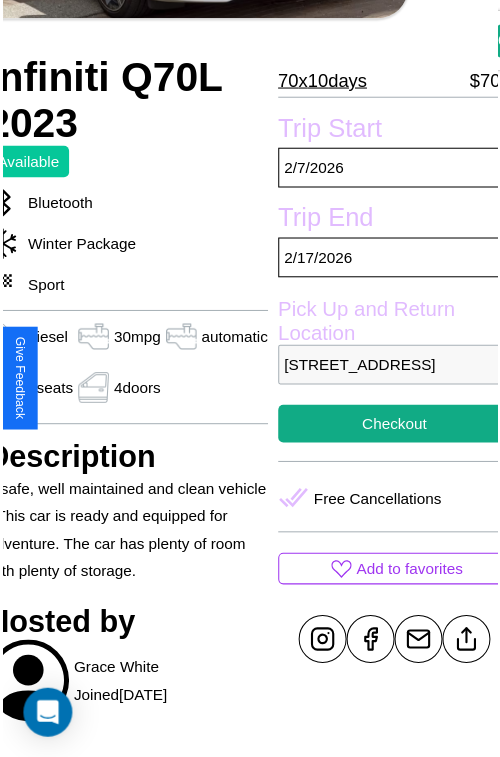 scroll, scrollTop: 130, scrollLeft: 88, axis: both 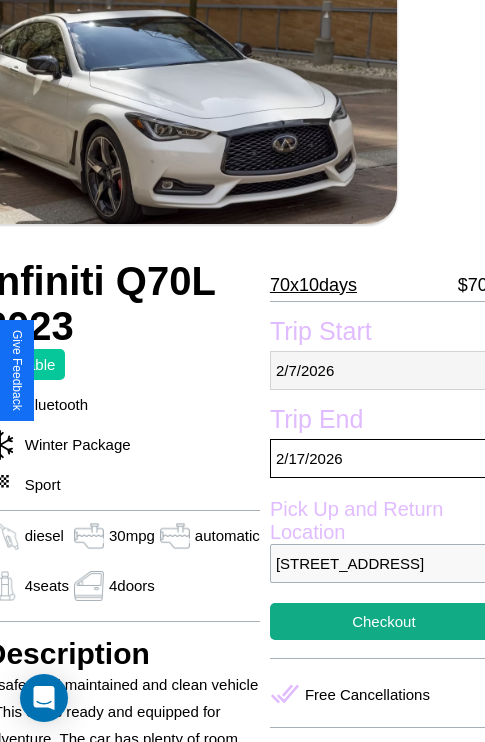 click on "2 / 7 / 2026" at bounding box center (384, 370) 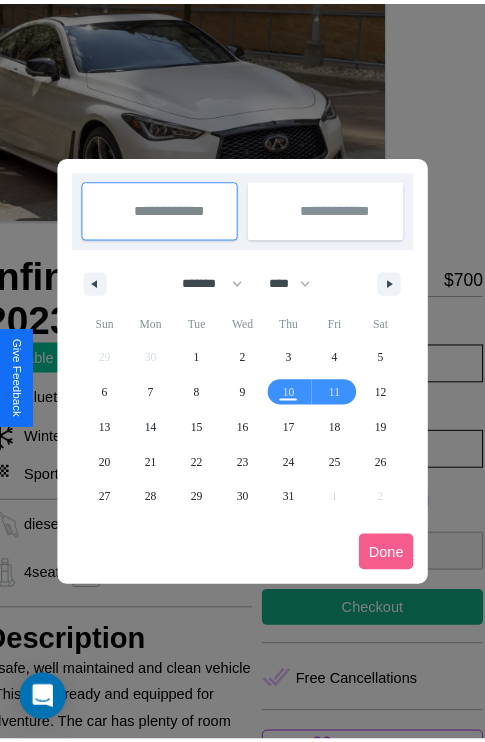 scroll, scrollTop: 0, scrollLeft: 88, axis: horizontal 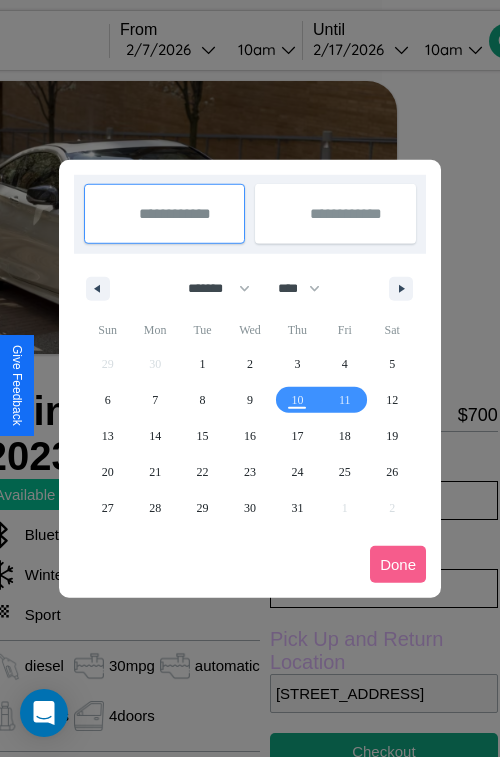 click at bounding box center (250, 378) 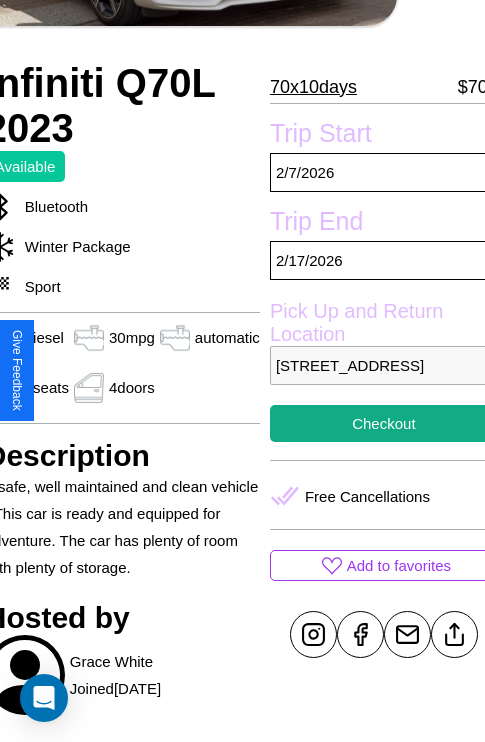 scroll, scrollTop: 408, scrollLeft: 88, axis: both 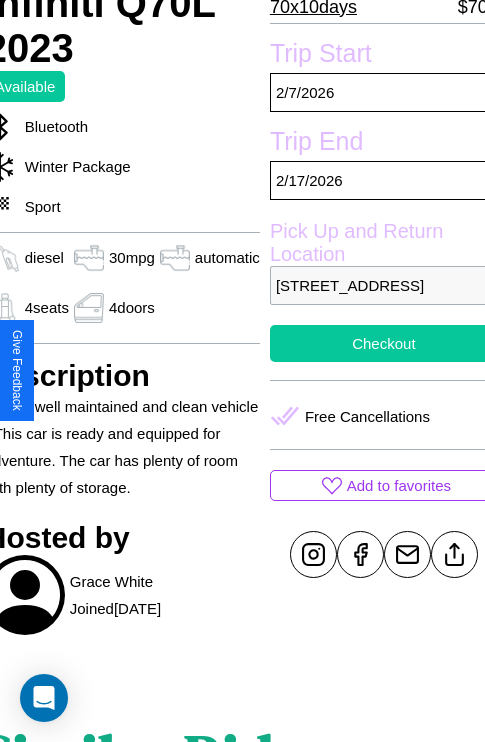 click on "Checkout" at bounding box center [384, 343] 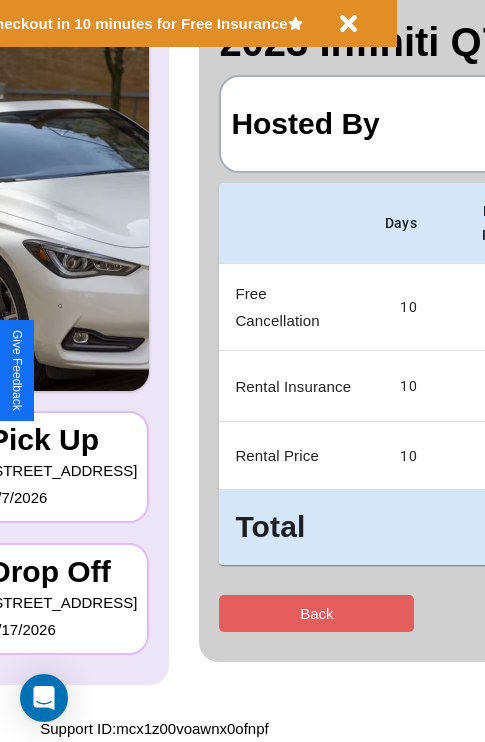 scroll, scrollTop: 0, scrollLeft: 0, axis: both 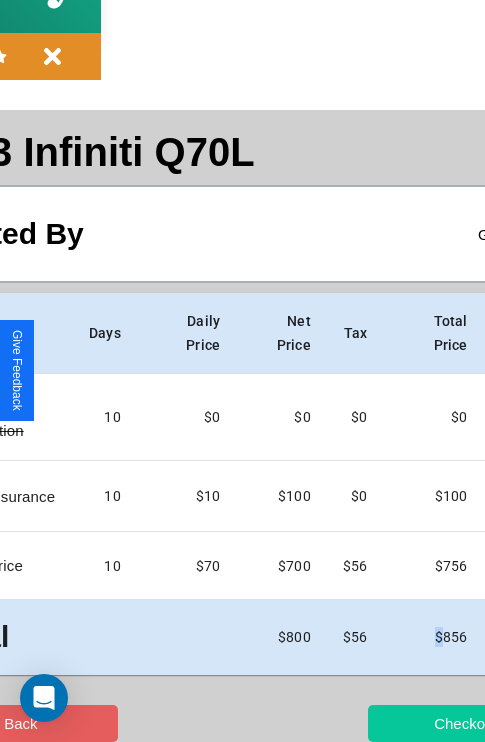 click on "Checkout" at bounding box center (465, 723) 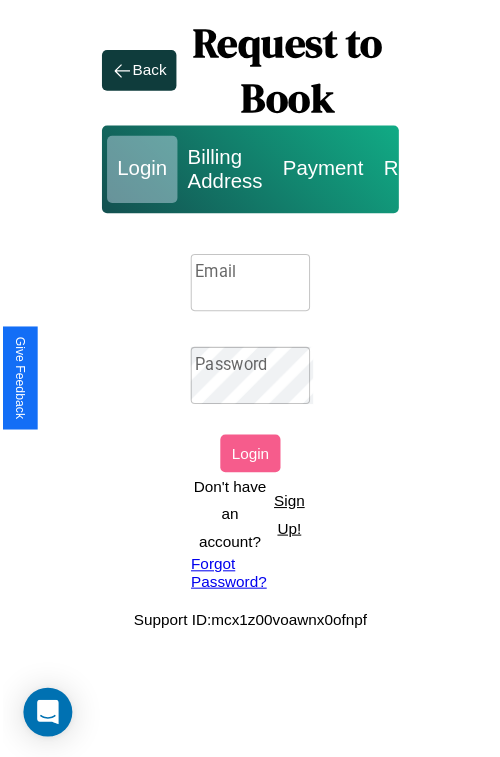 scroll, scrollTop: 0, scrollLeft: 0, axis: both 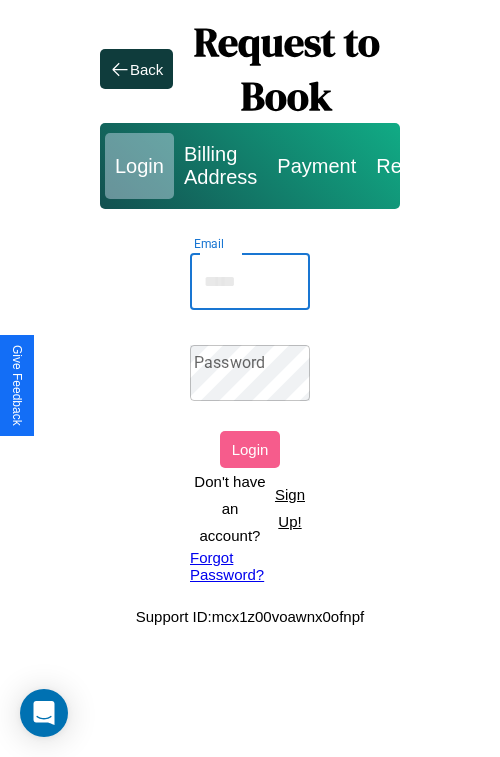click on "Email" at bounding box center [250, 282] 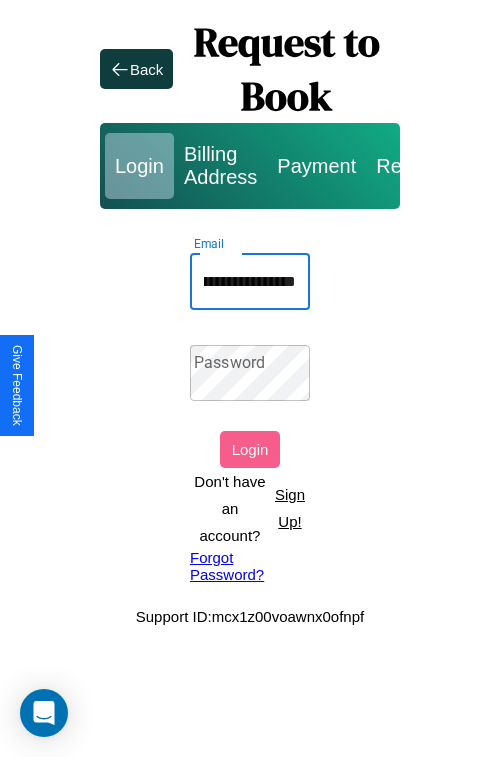 scroll, scrollTop: 0, scrollLeft: 106, axis: horizontal 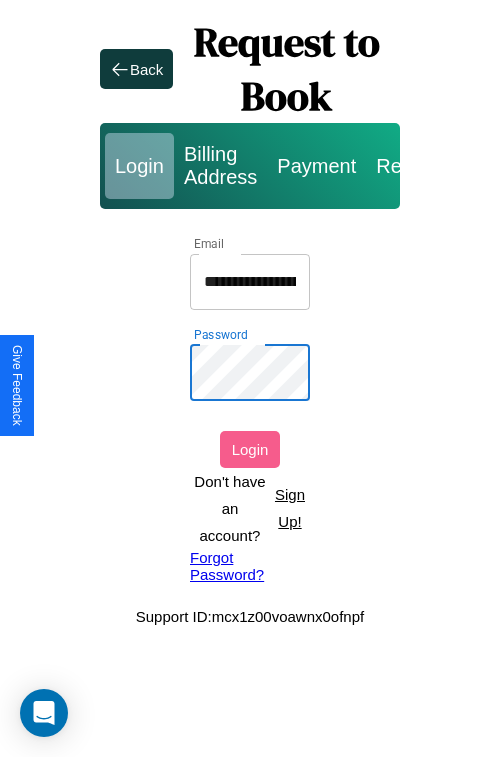 click on "Login" at bounding box center (250, 449) 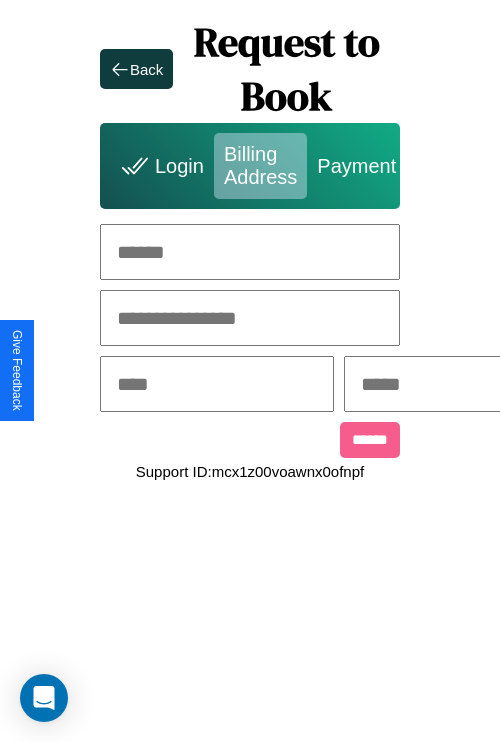 click at bounding box center (250, 252) 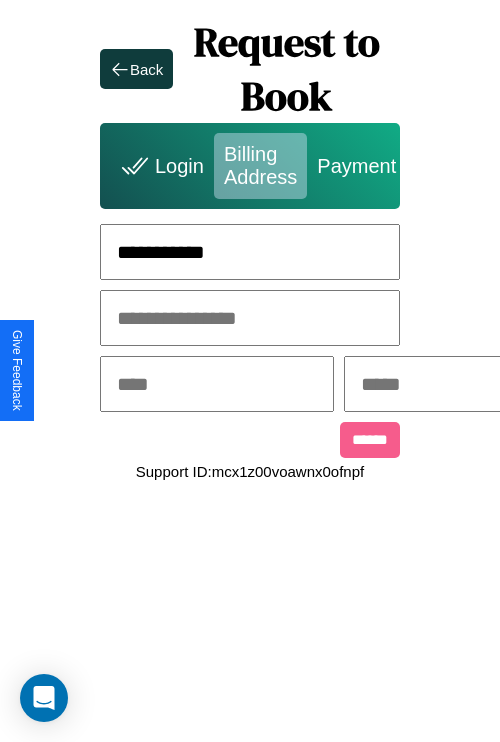 type on "**********" 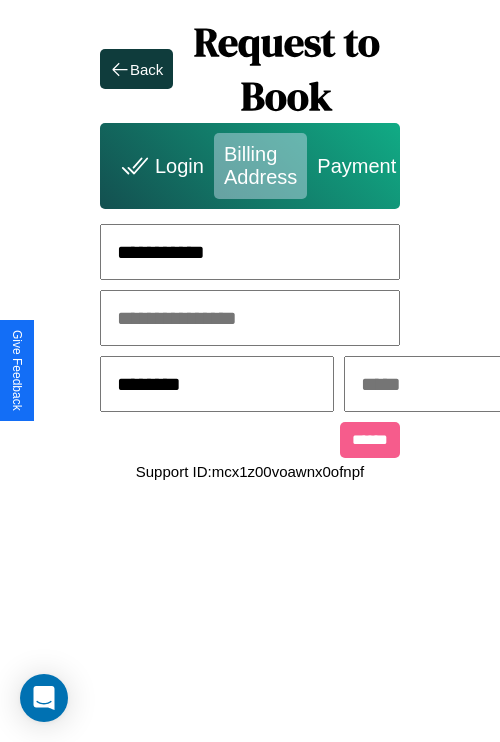 type on "********" 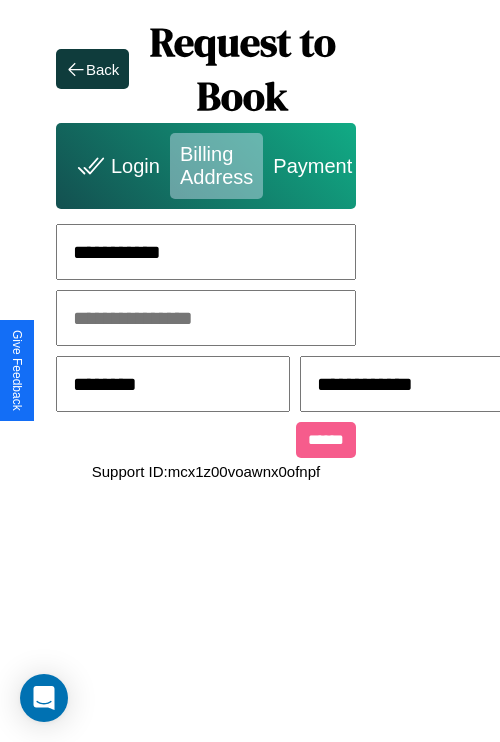 scroll, scrollTop: 0, scrollLeft: 517, axis: horizontal 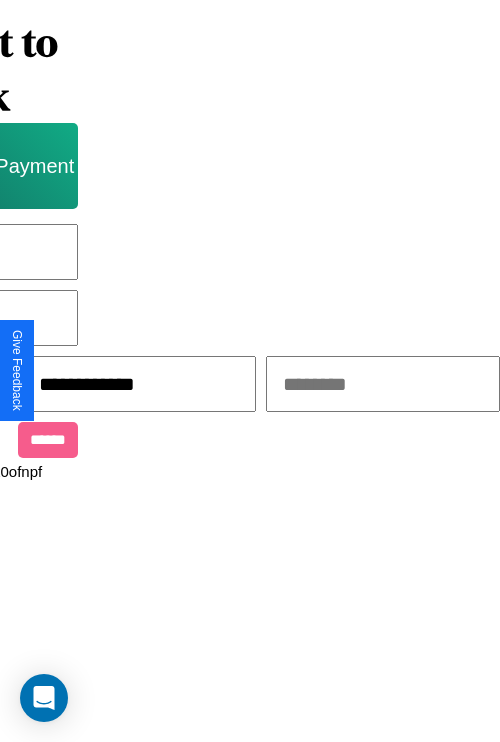 type on "**********" 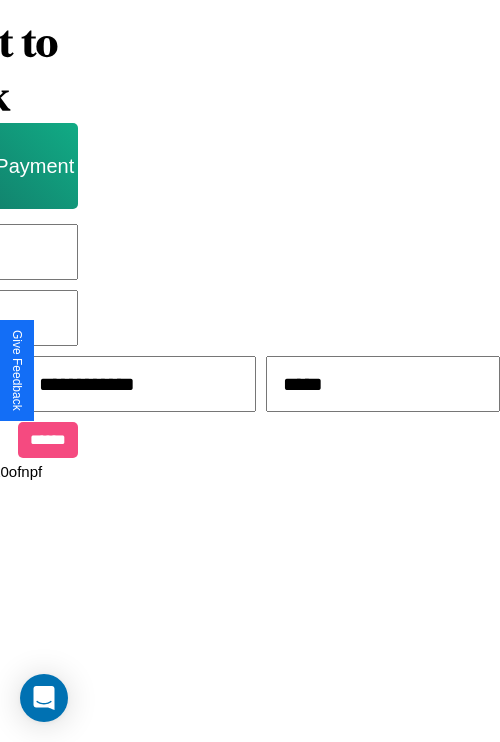 type on "*****" 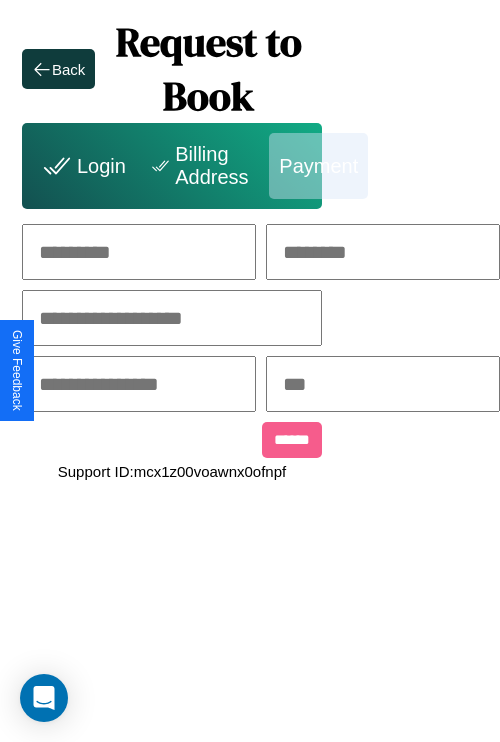 scroll, scrollTop: 0, scrollLeft: 208, axis: horizontal 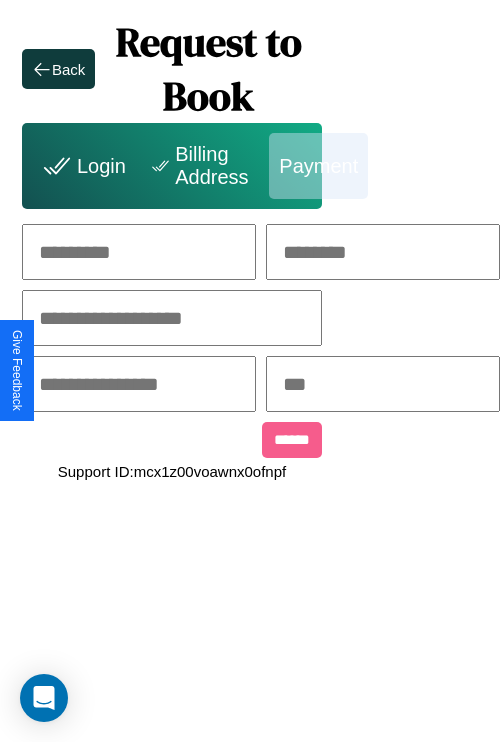 click at bounding box center (139, 252) 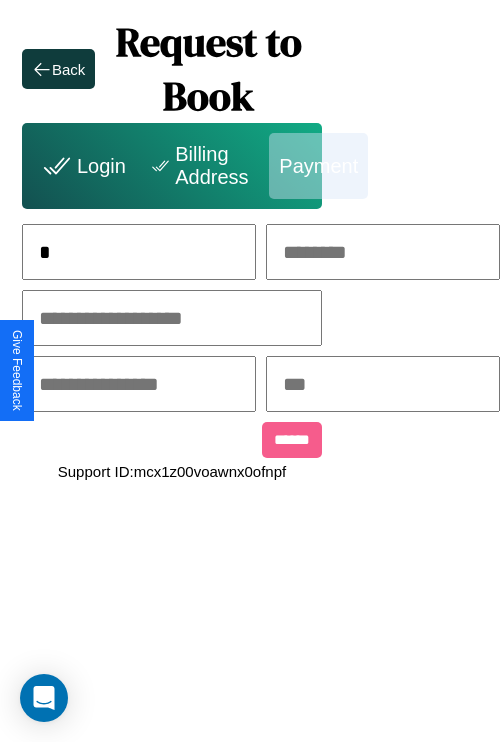 scroll, scrollTop: 0, scrollLeft: 130, axis: horizontal 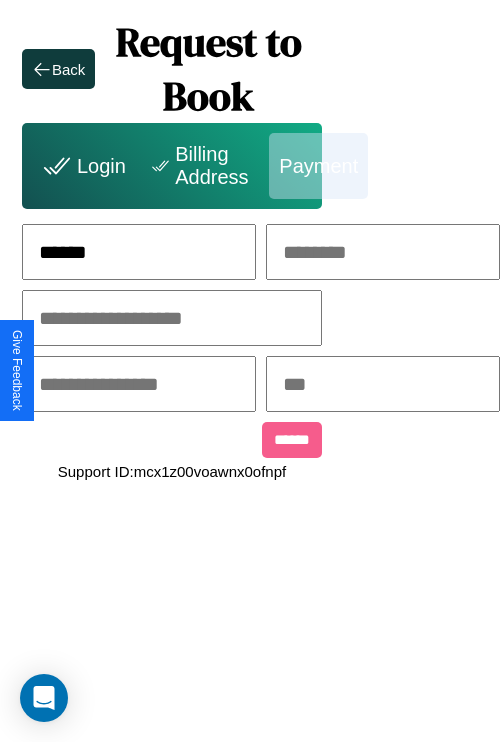 type on "******" 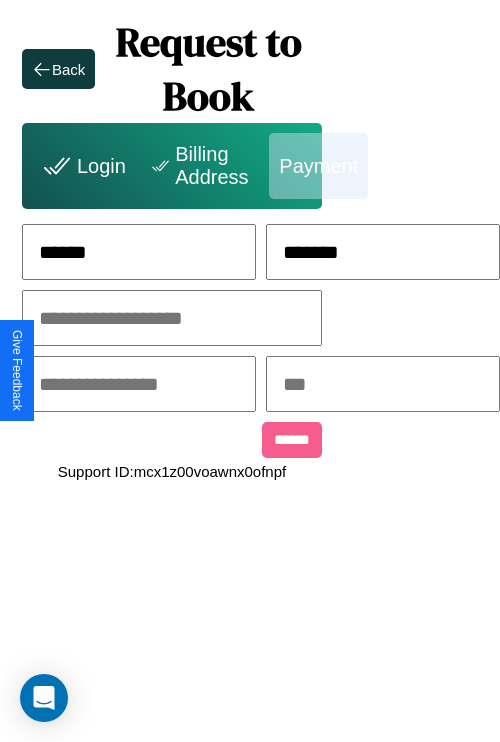 type on "*******" 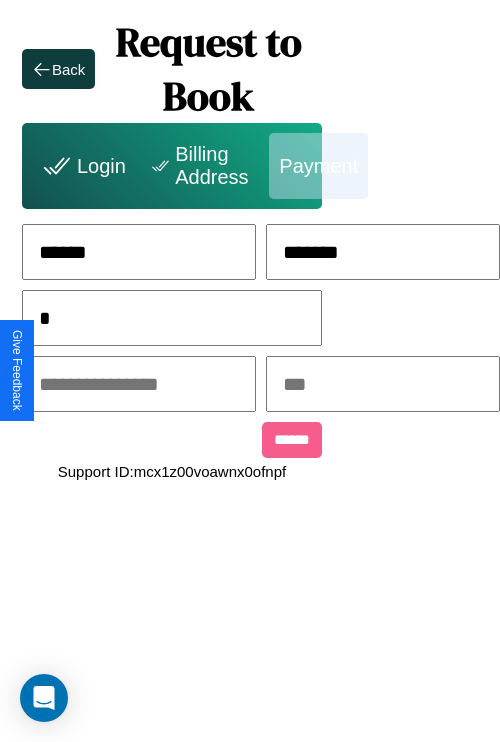 scroll, scrollTop: 0, scrollLeft: 128, axis: horizontal 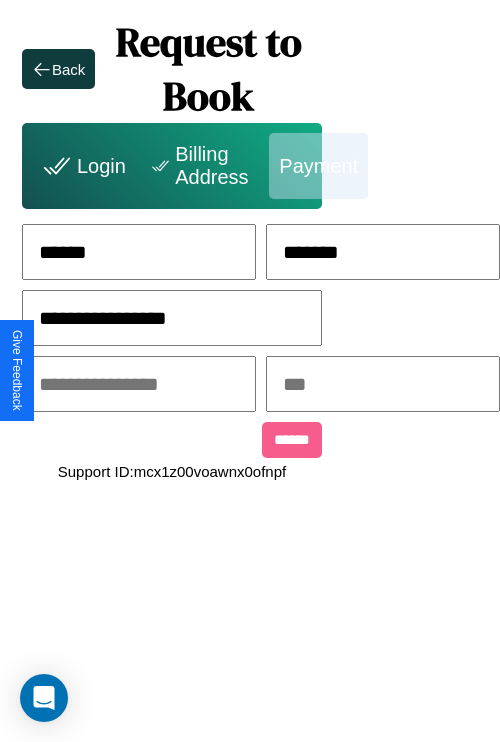 type on "**********" 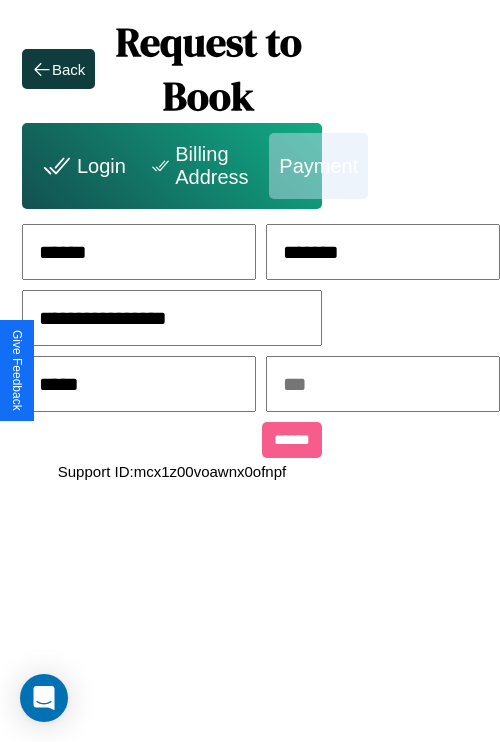 type on "*****" 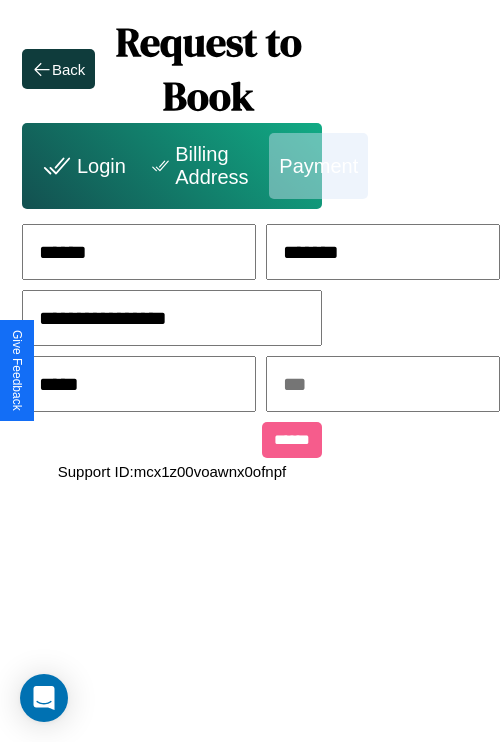 click at bounding box center (383, 384) 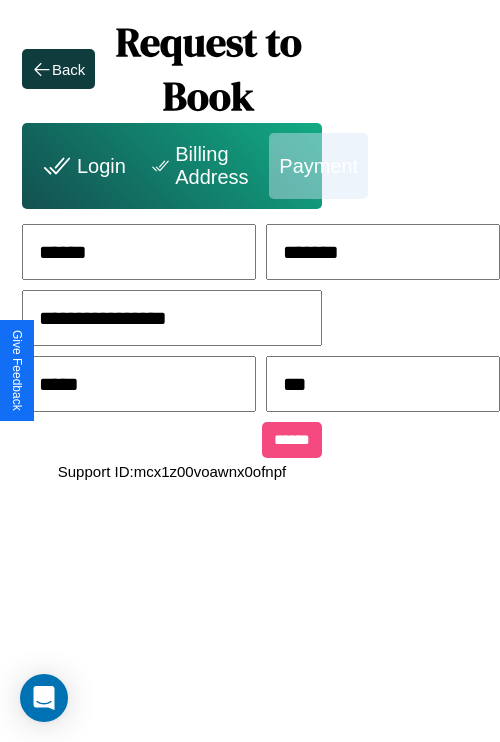 type on "***" 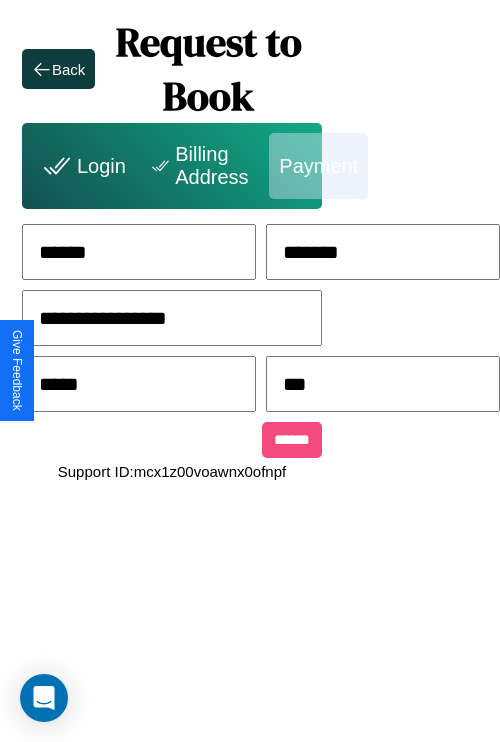 click on "******" at bounding box center (292, 440) 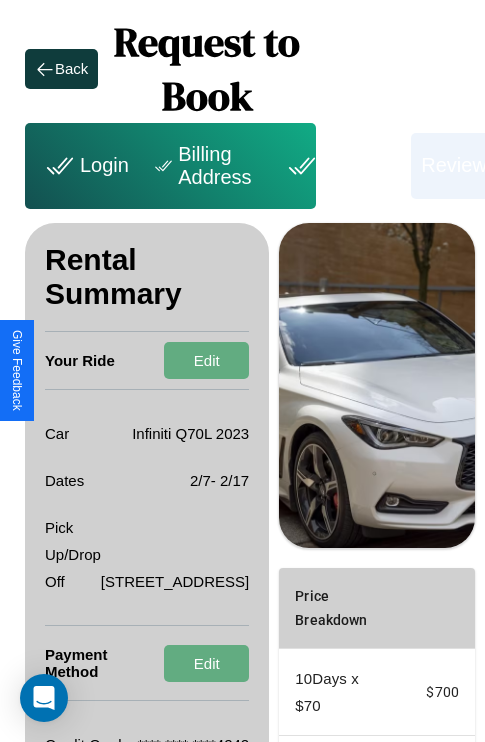scroll, scrollTop: 301, scrollLeft: 72, axis: both 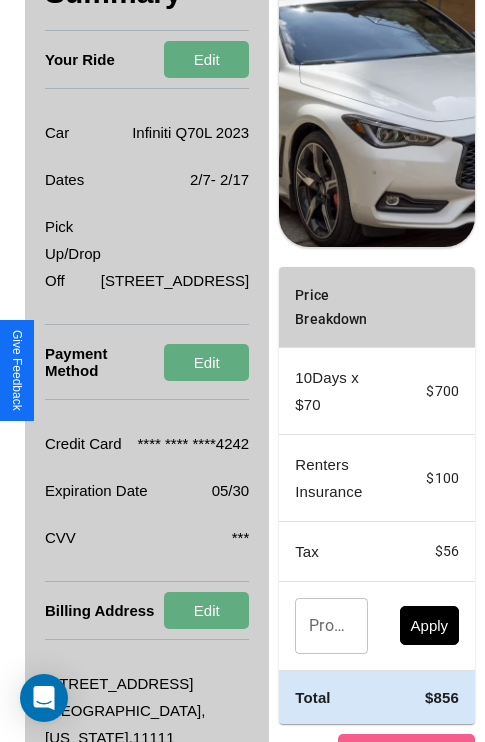 click on "Promo Code" at bounding box center (320, 626) 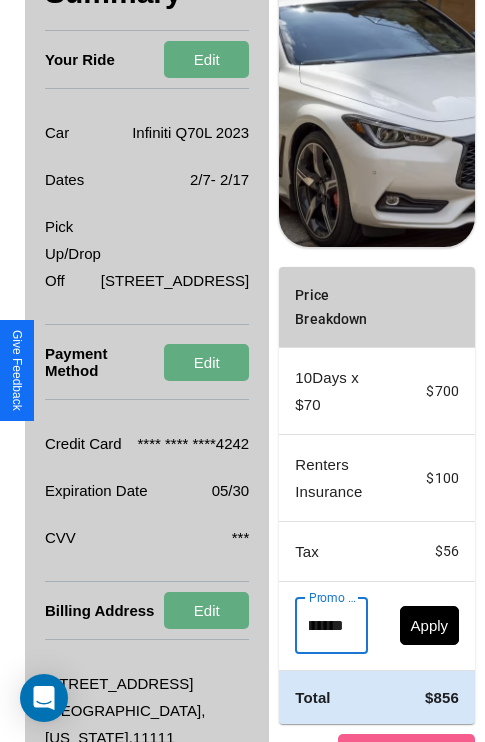 scroll, scrollTop: 0, scrollLeft: 50, axis: horizontal 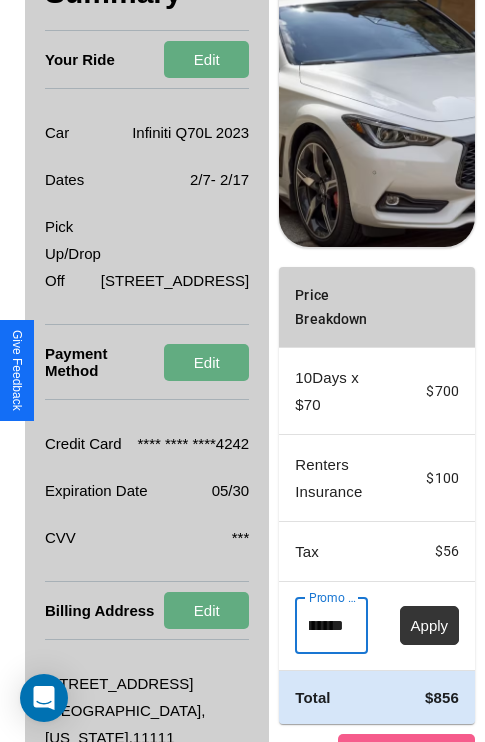 type on "********" 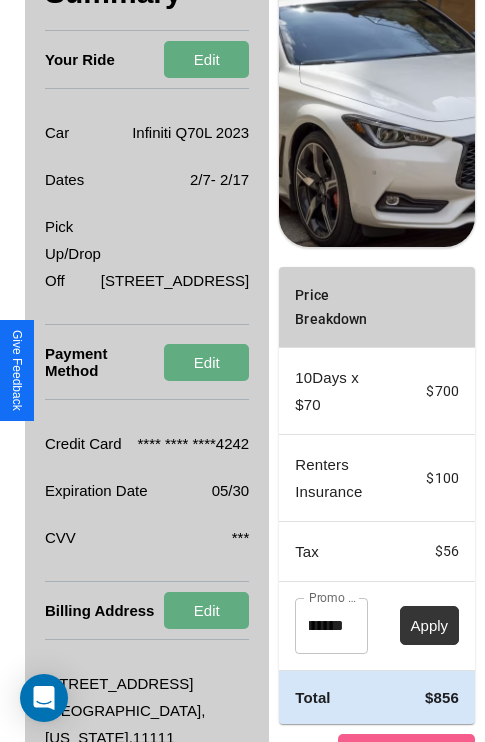 scroll, scrollTop: 0, scrollLeft: 0, axis: both 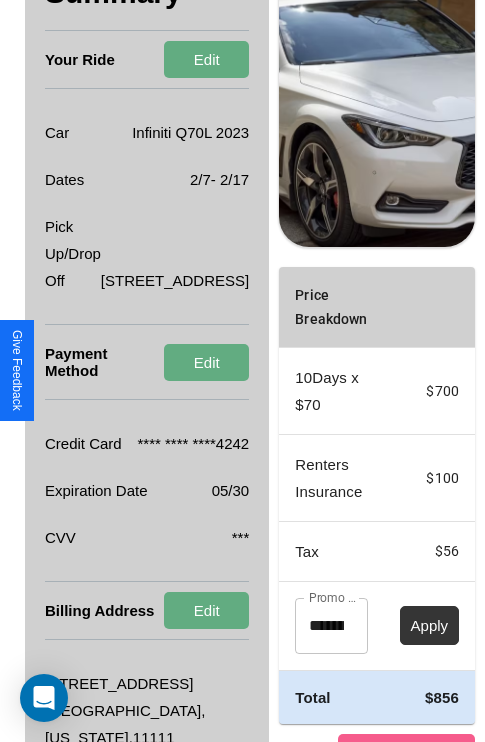 click on "Apply" at bounding box center [430, 625] 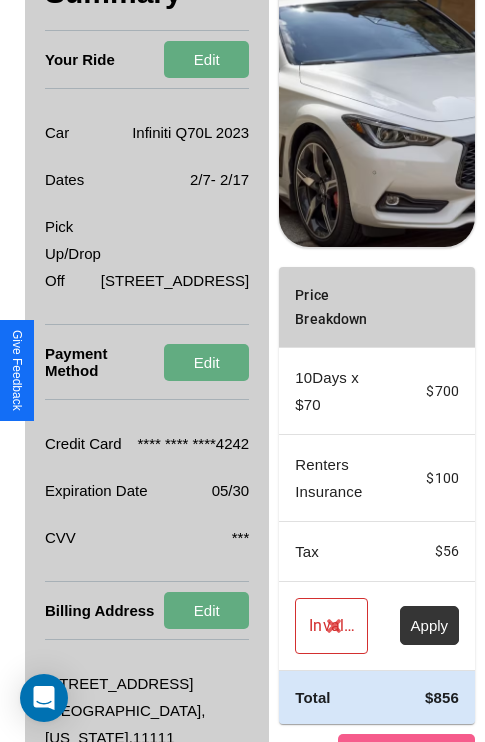 scroll, scrollTop: 455, scrollLeft: 72, axis: both 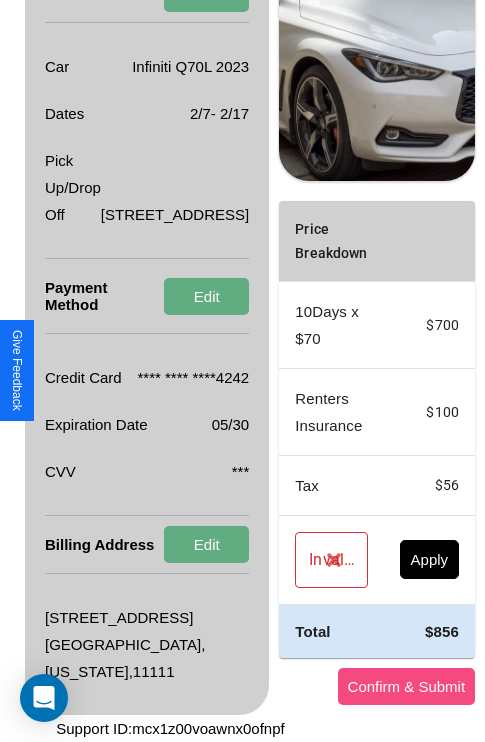 click on "Confirm & Submit" at bounding box center [407, 686] 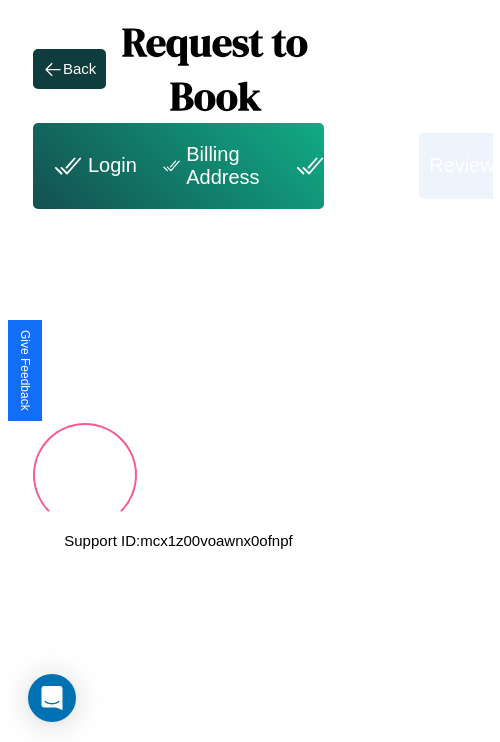 scroll, scrollTop: 0, scrollLeft: 72, axis: horizontal 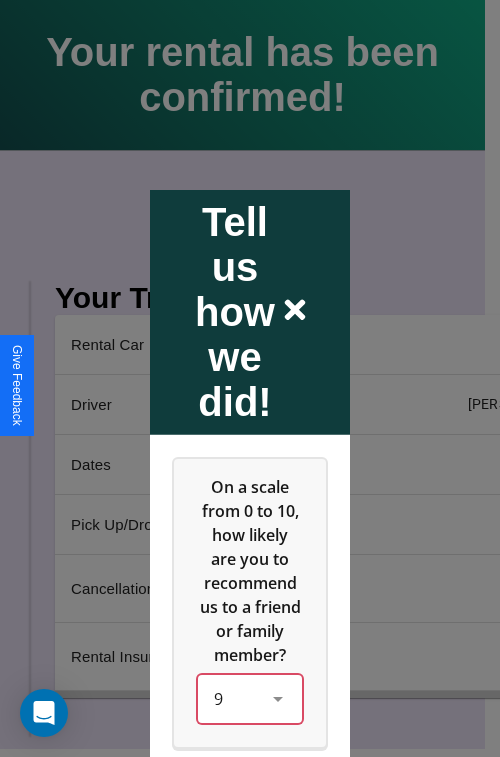 click on "9" at bounding box center (250, 698) 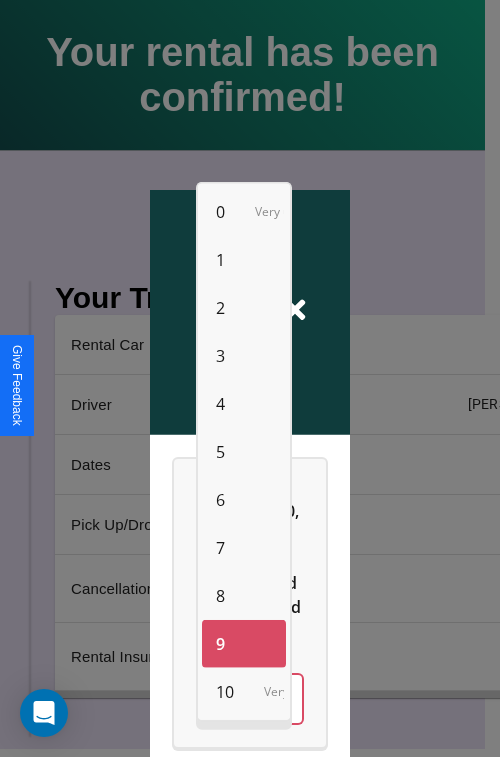 click on "4" at bounding box center [220, 404] 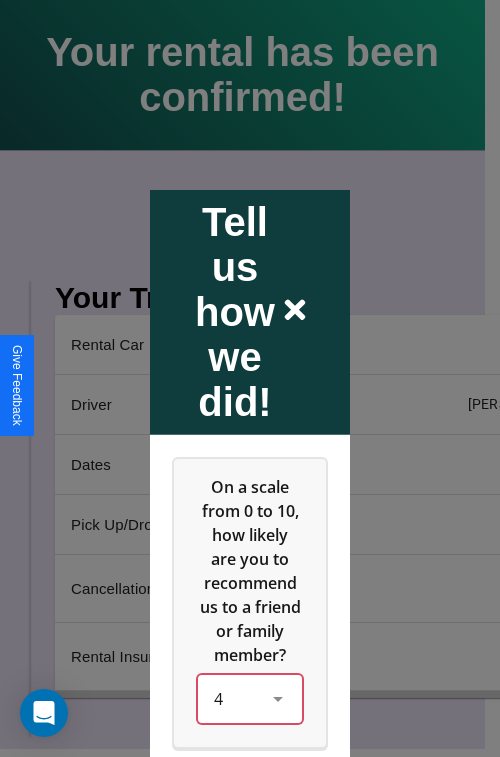 scroll, scrollTop: 334, scrollLeft: 0, axis: vertical 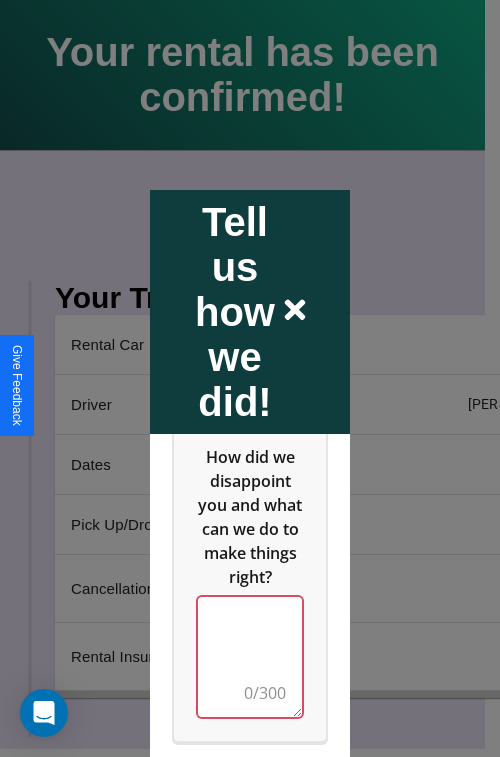 click at bounding box center [250, 656] 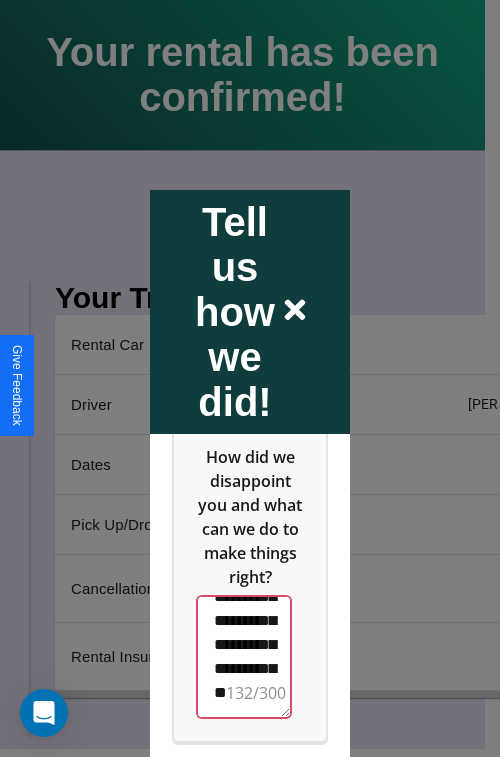 scroll, scrollTop: 588, scrollLeft: 0, axis: vertical 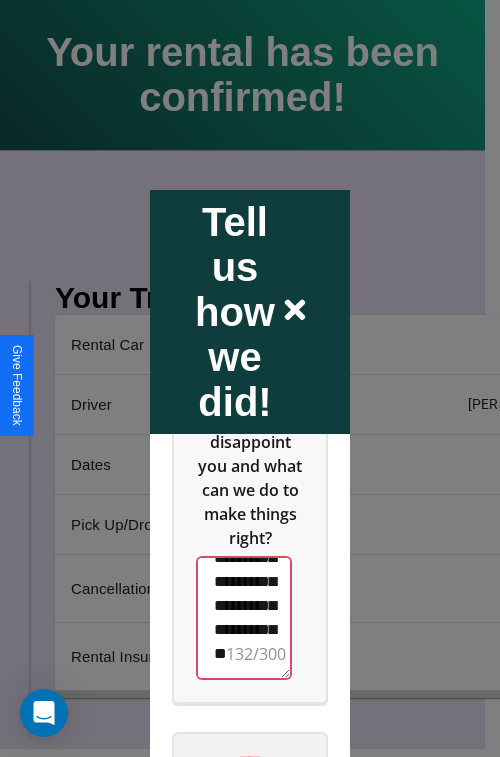 type on "**********" 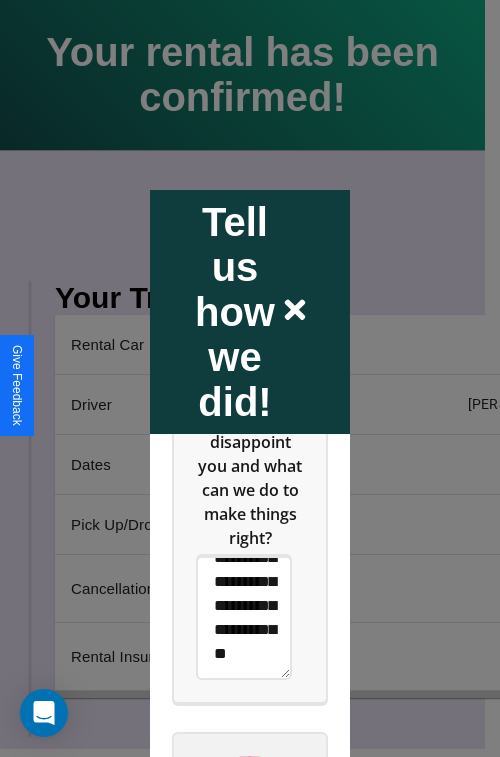 click on "****" at bounding box center [250, 761] 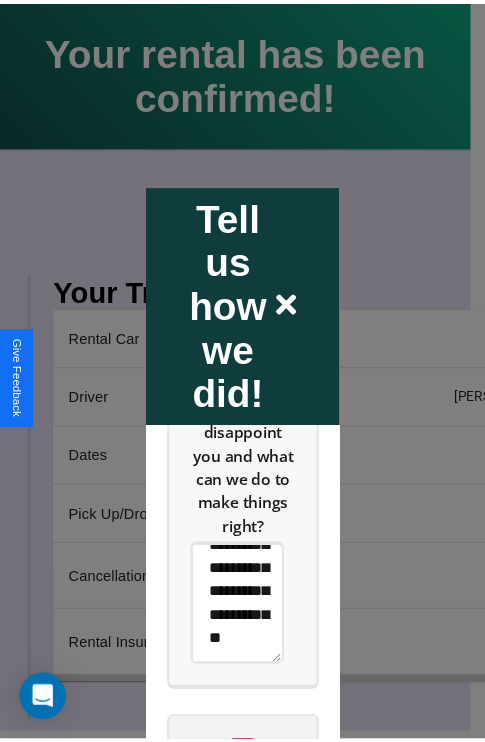 scroll, scrollTop: 0, scrollLeft: 0, axis: both 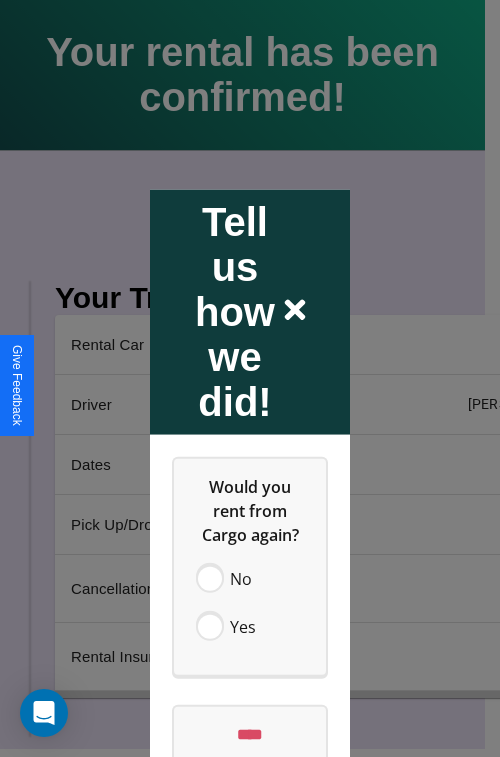 click at bounding box center [250, 378] 